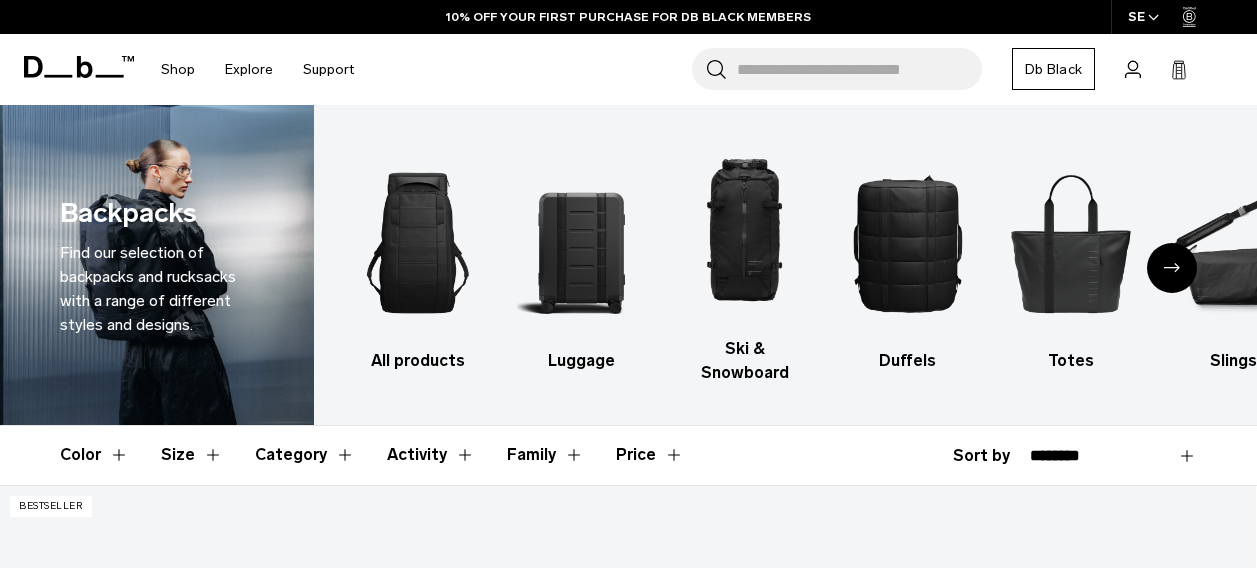 scroll, scrollTop: 0, scrollLeft: 0, axis: both 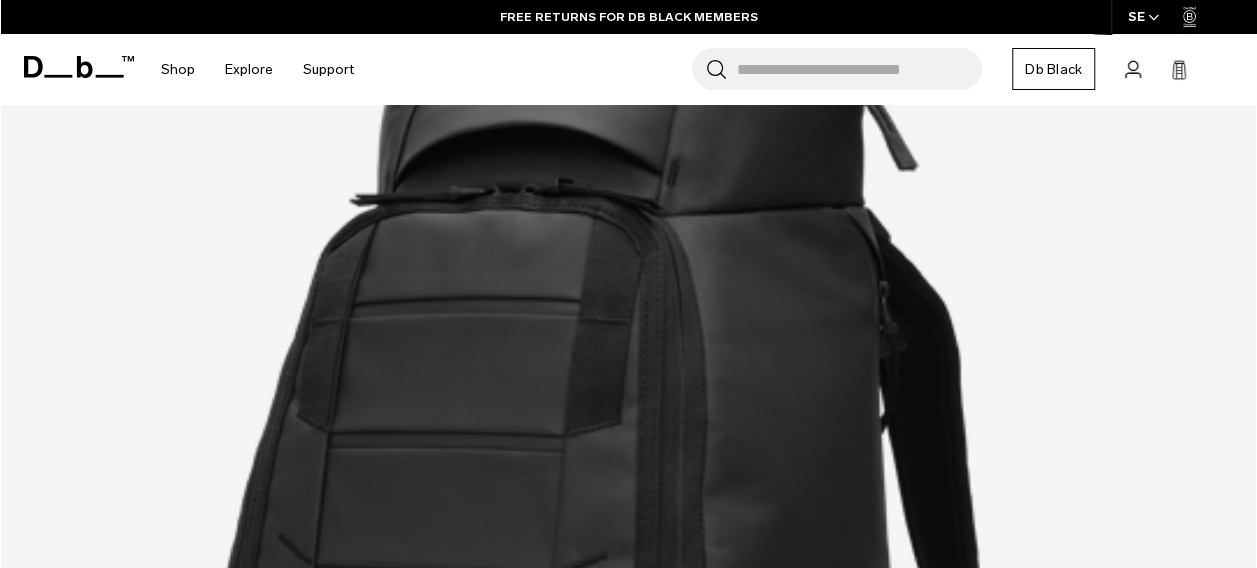 click at bounding box center [75, 2954] 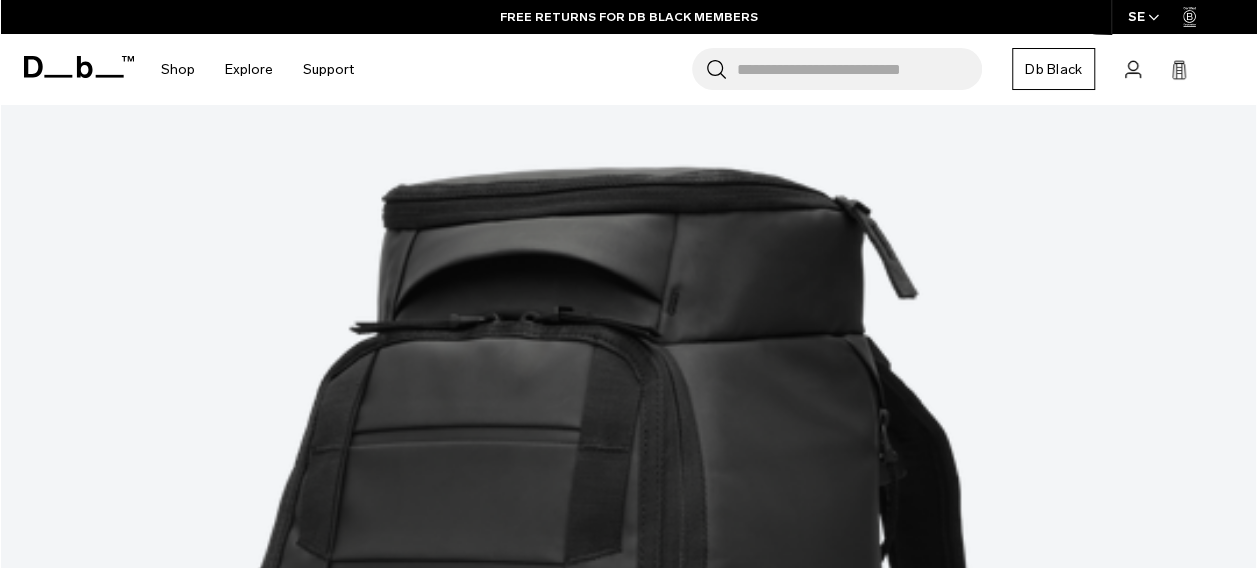 scroll, scrollTop: 460, scrollLeft: 0, axis: vertical 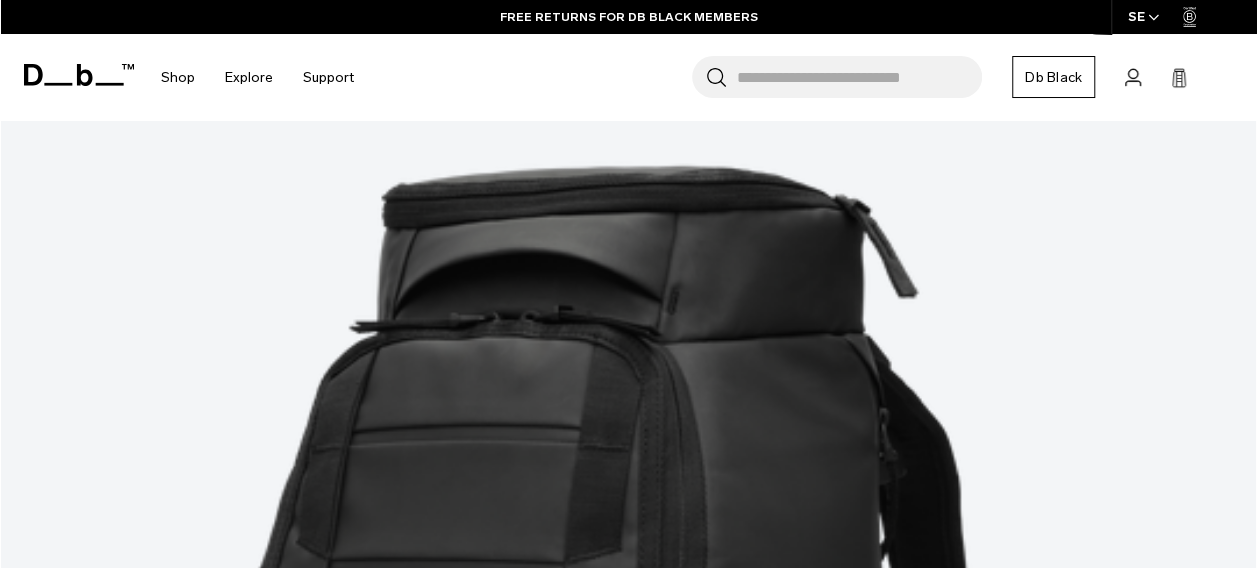 click at bounding box center (52, 3081) 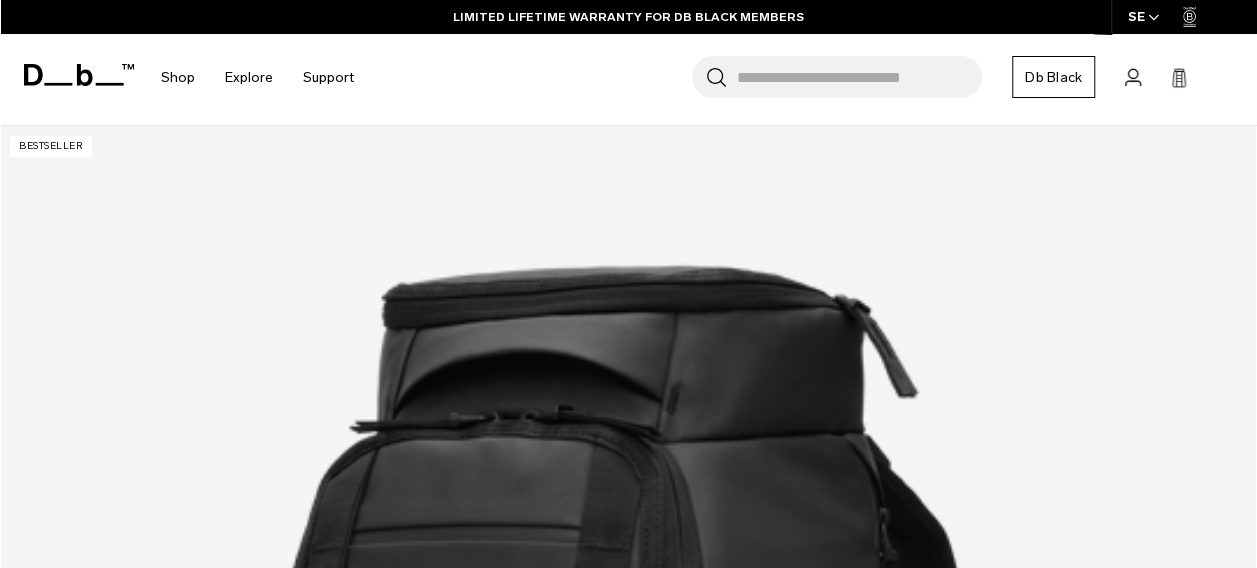 scroll, scrollTop: 426, scrollLeft: 0, axis: vertical 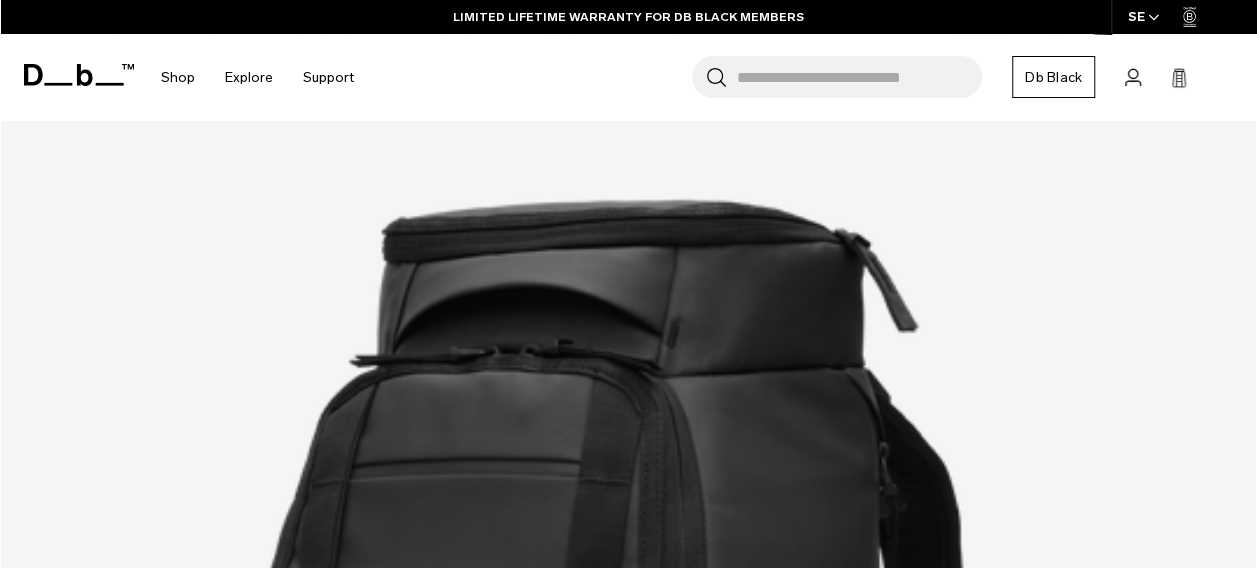 click at bounding box center [98, 3115] 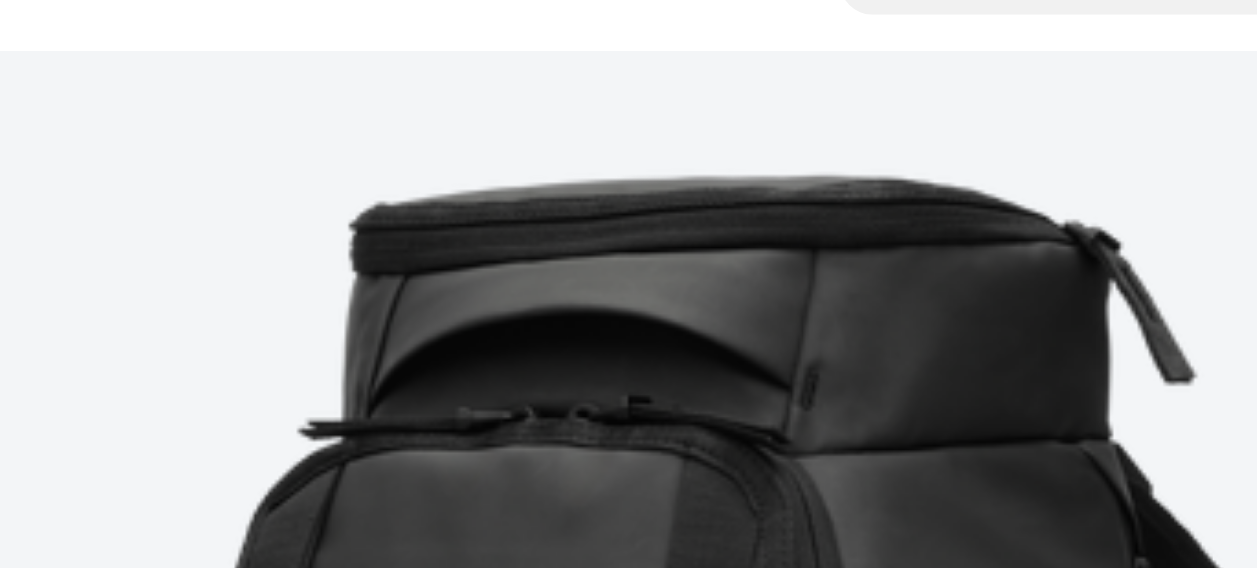 scroll, scrollTop: 426, scrollLeft: 0, axis: vertical 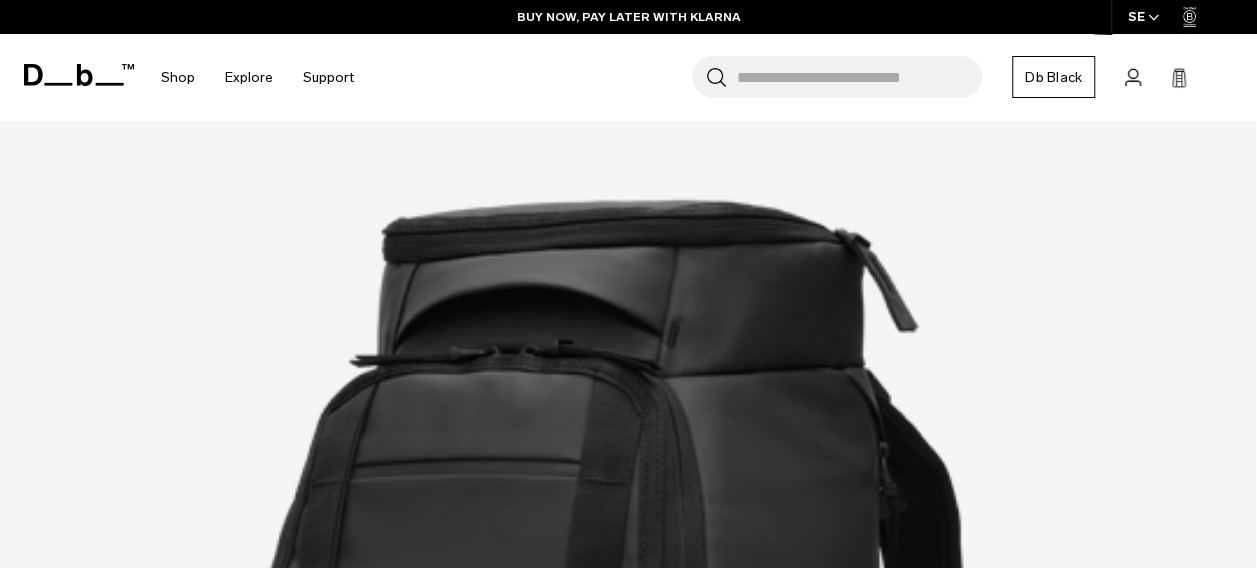 click at bounding box center (75, 3115) 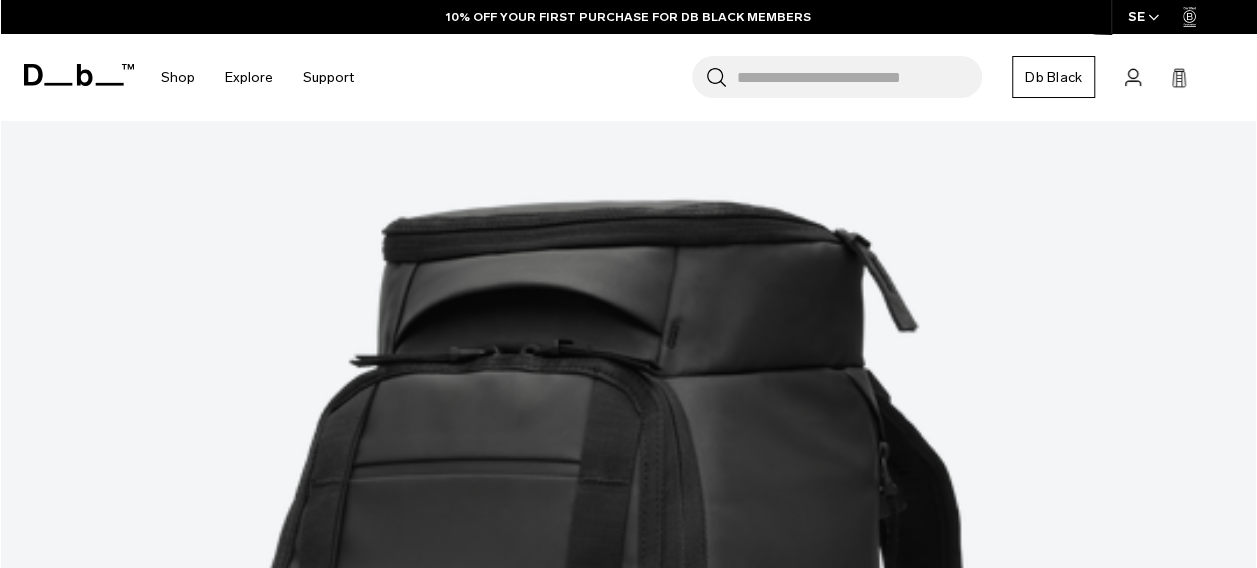 click on "Add to Cart" at bounding box center [628, 2975] 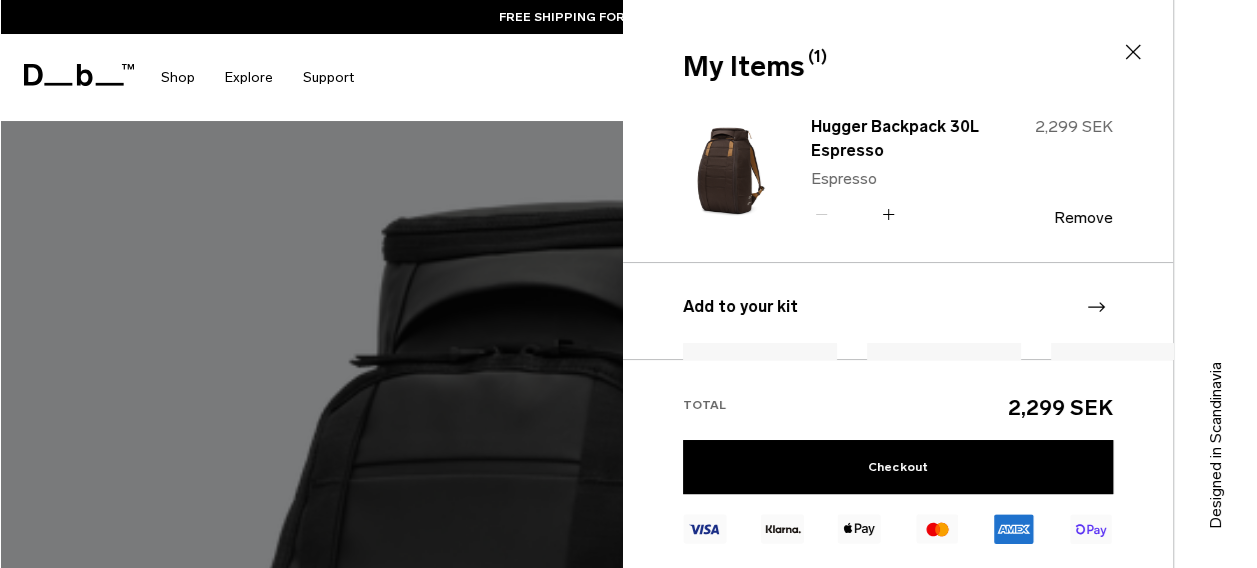 click 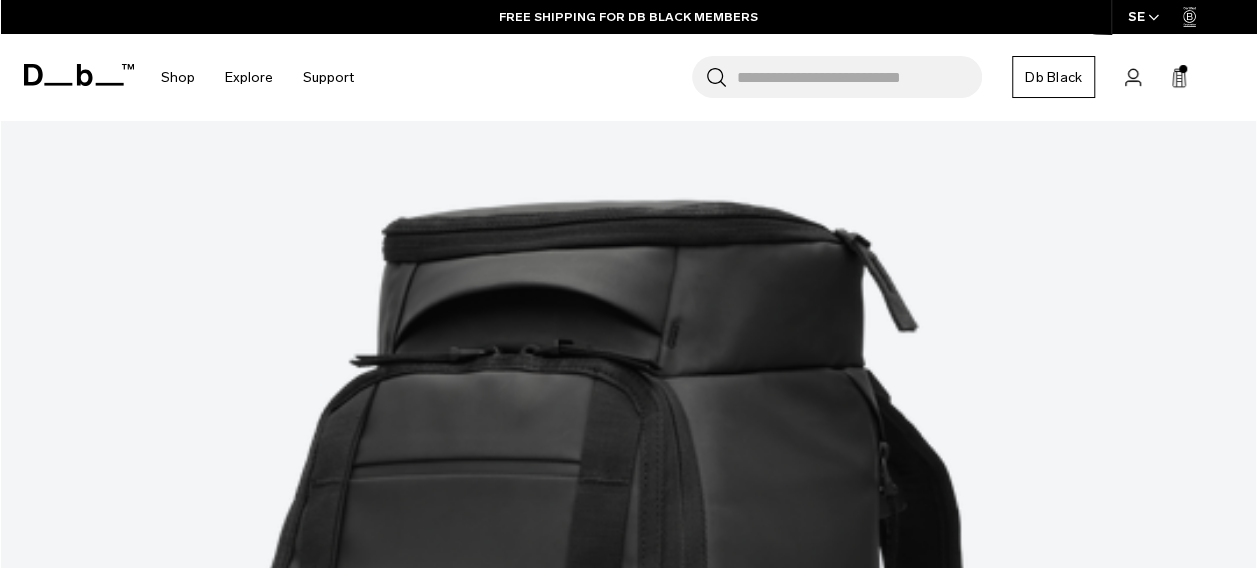 click 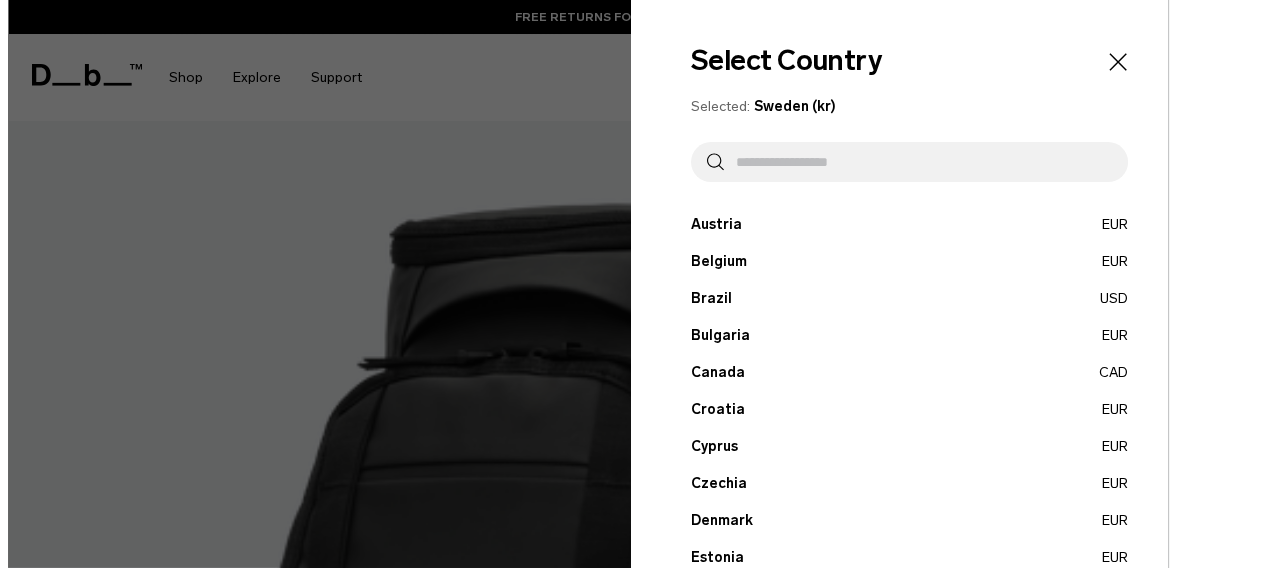 scroll, scrollTop: 428, scrollLeft: 0, axis: vertical 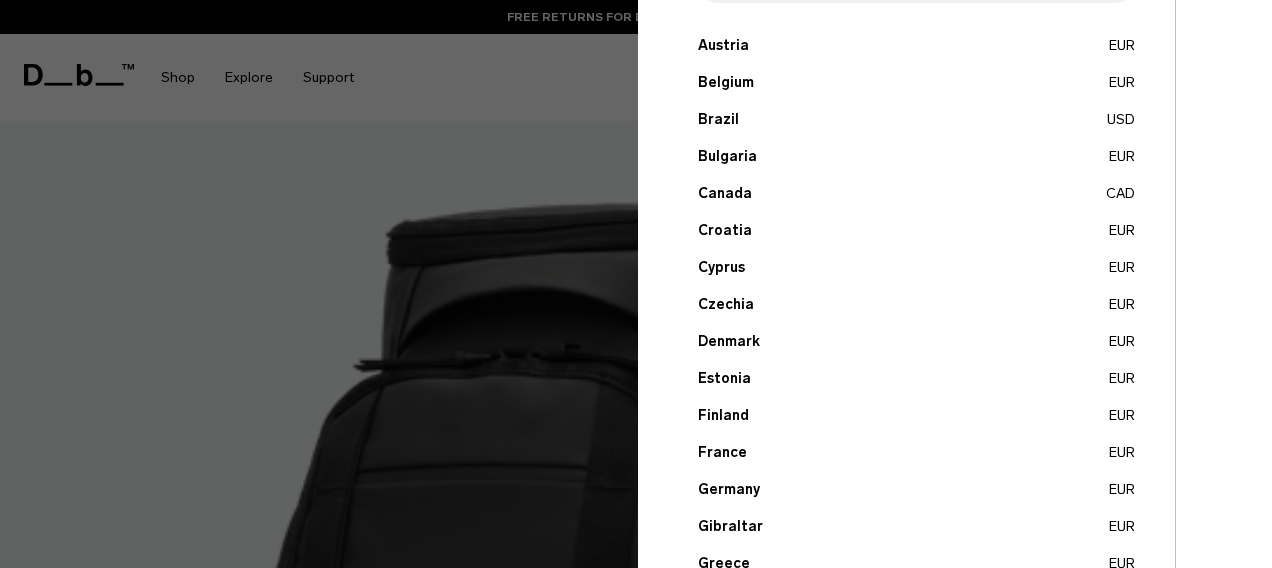 click on "Estonia
EUR" at bounding box center [916, 378] 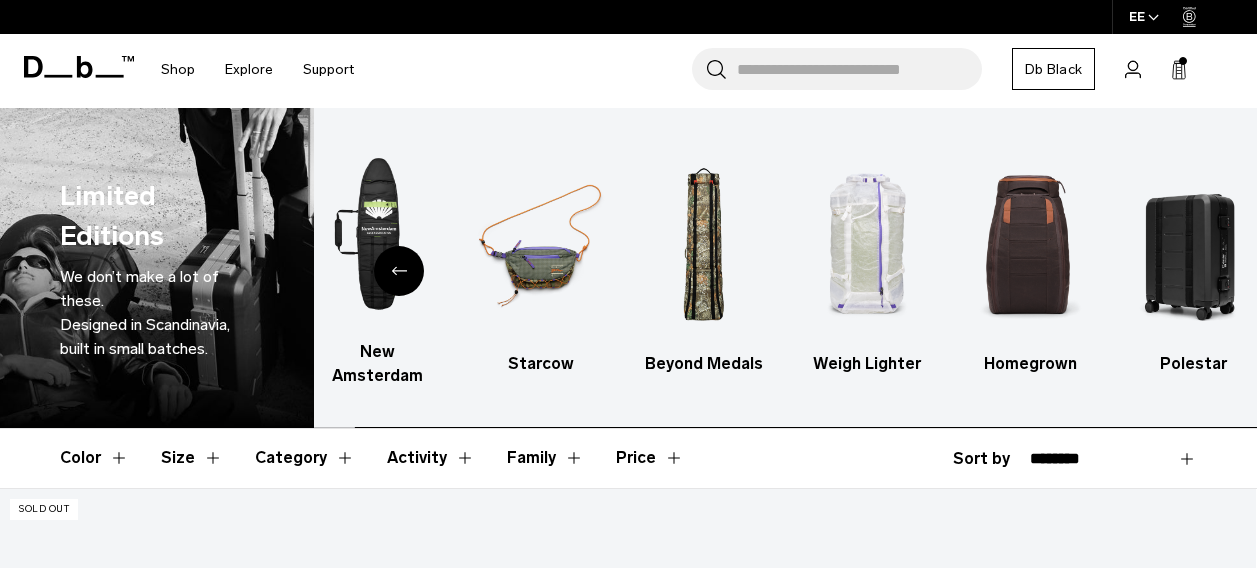 scroll, scrollTop: 0, scrollLeft: 0, axis: both 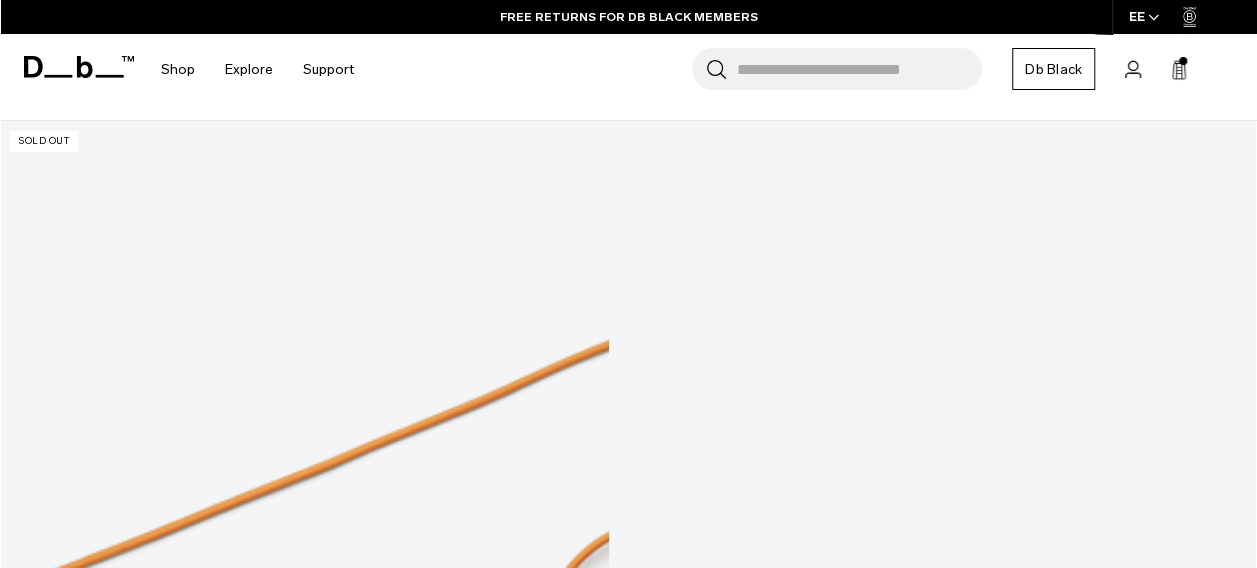 click at bounding box center [628, 3888] 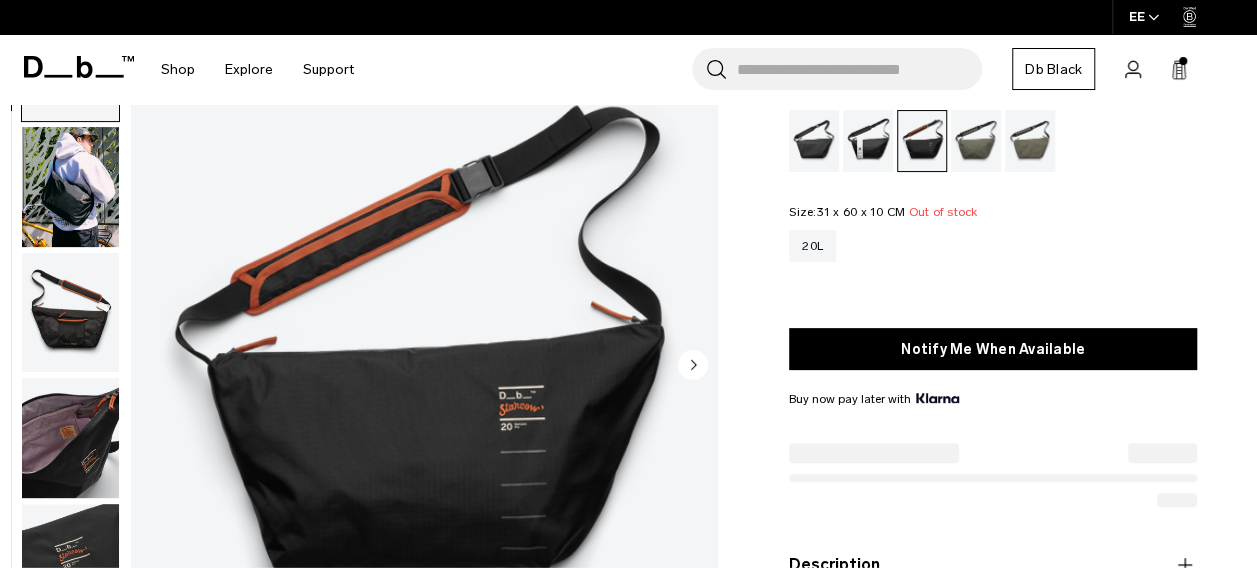 scroll, scrollTop: 137, scrollLeft: 0, axis: vertical 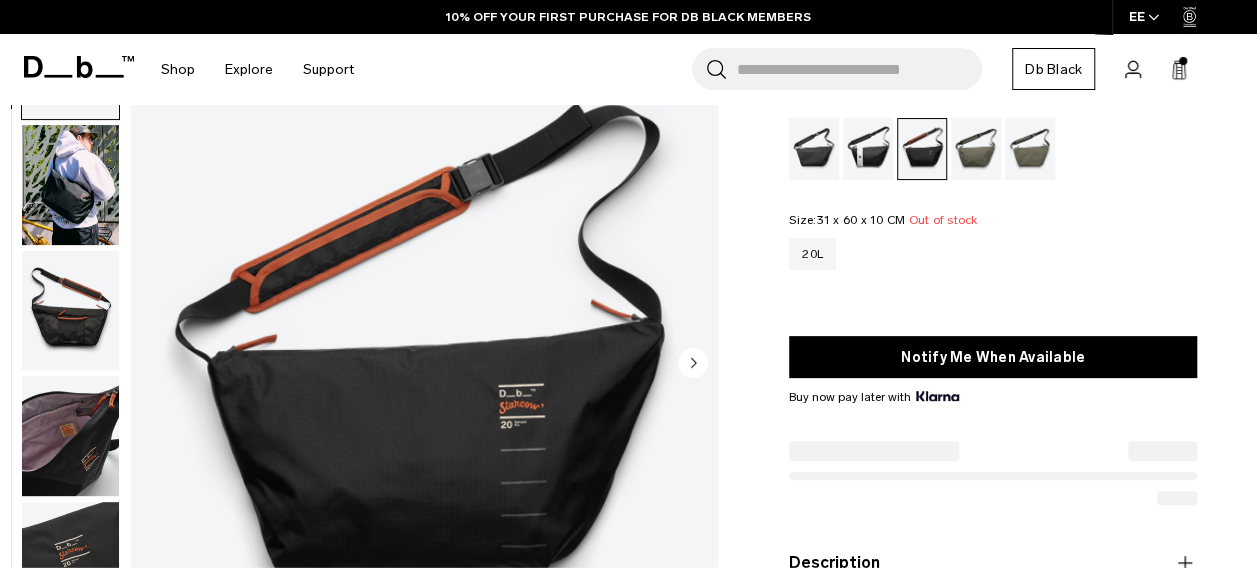 click at bounding box center [976, 149] 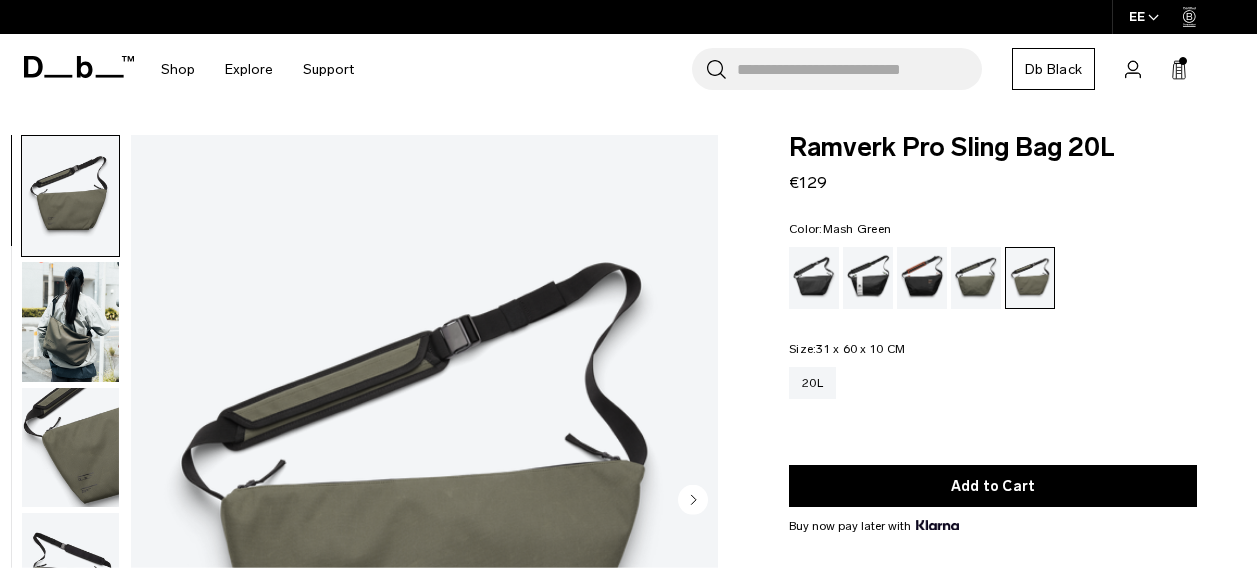 scroll, scrollTop: 0, scrollLeft: 0, axis: both 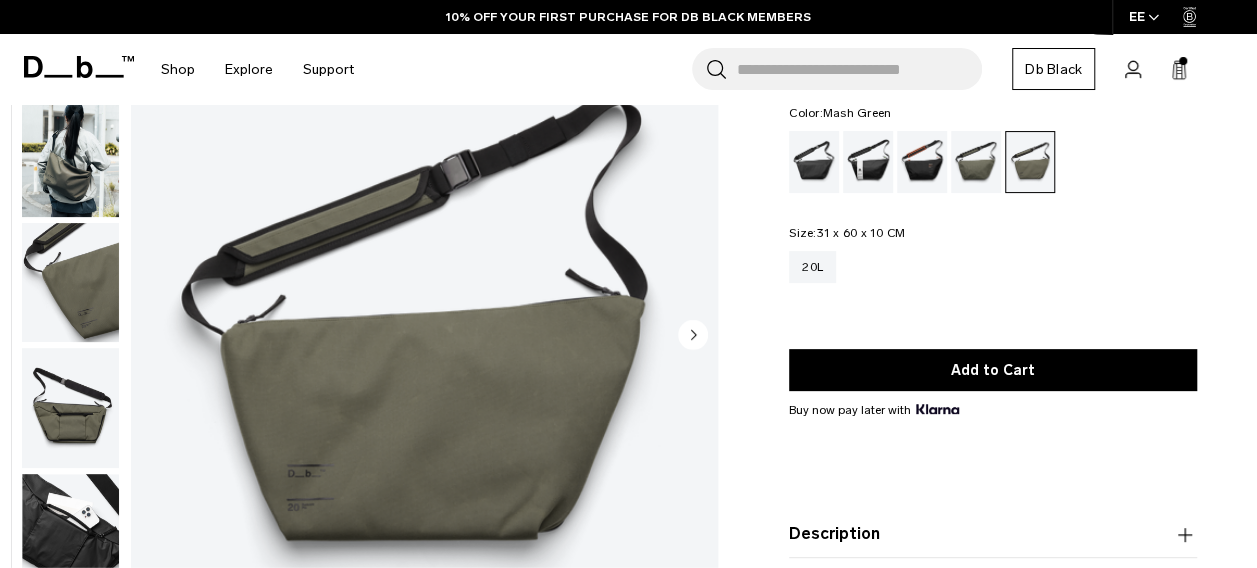 click 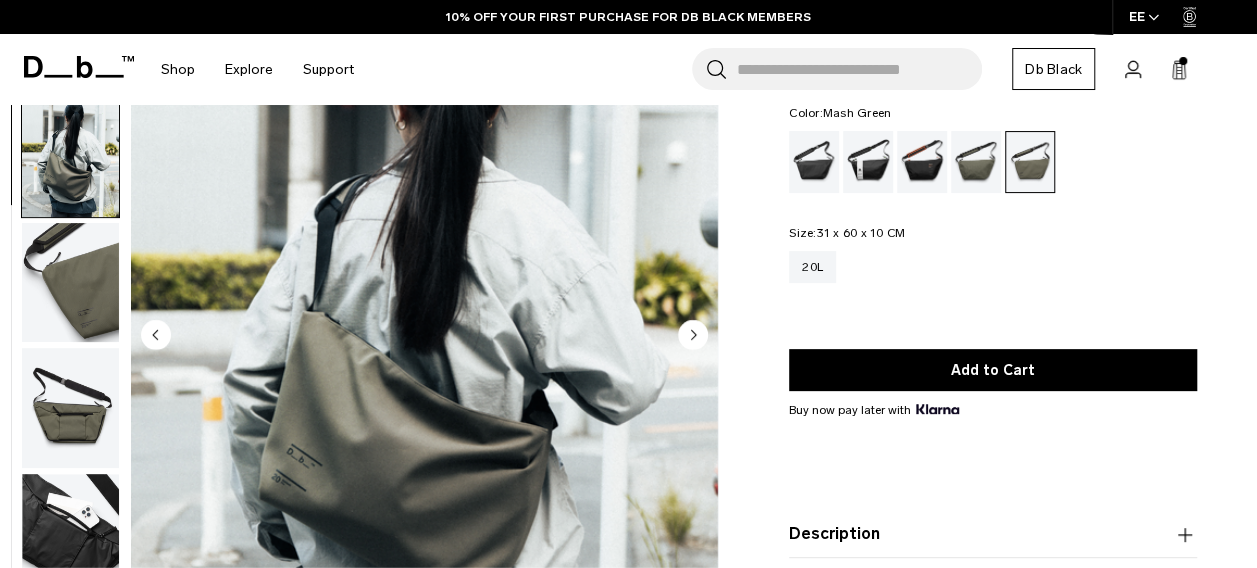 scroll, scrollTop: 18, scrollLeft: 0, axis: vertical 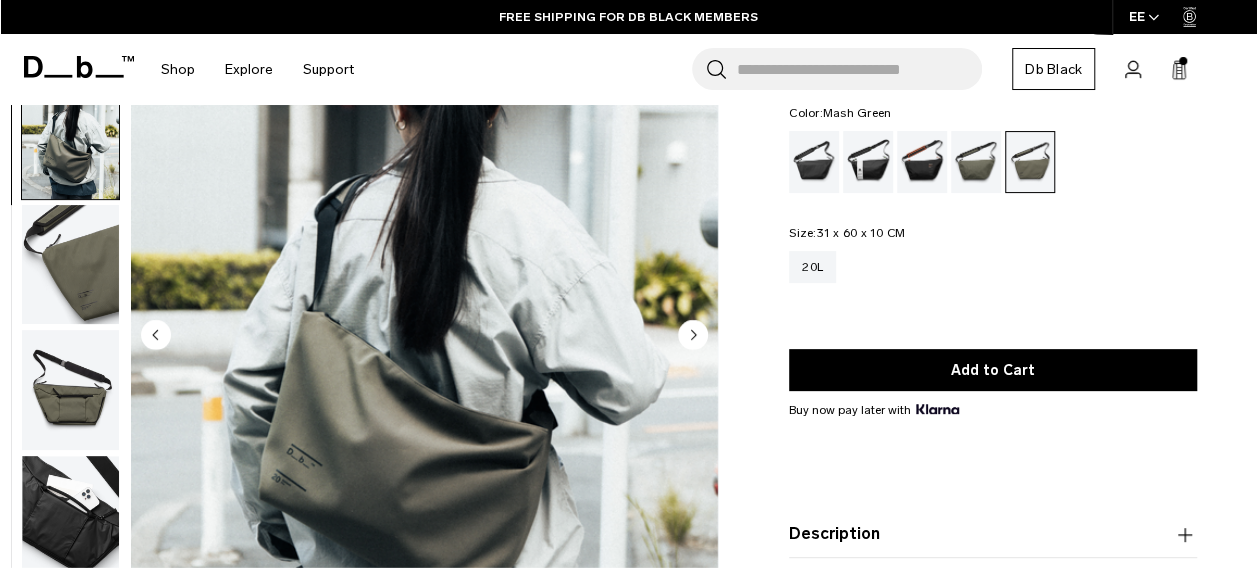 click 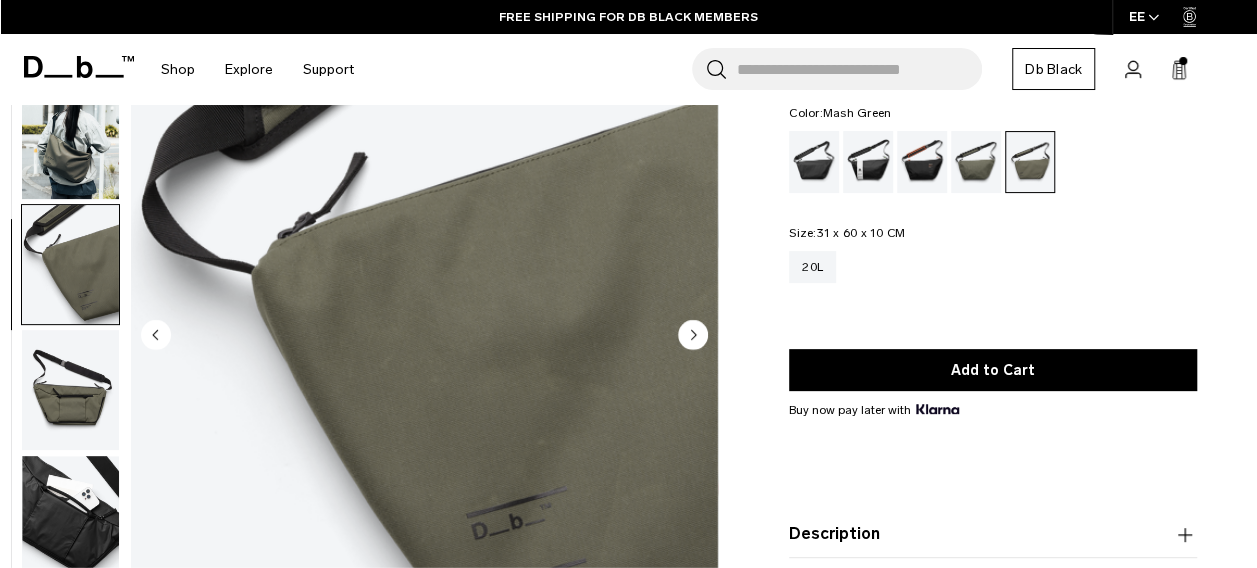click 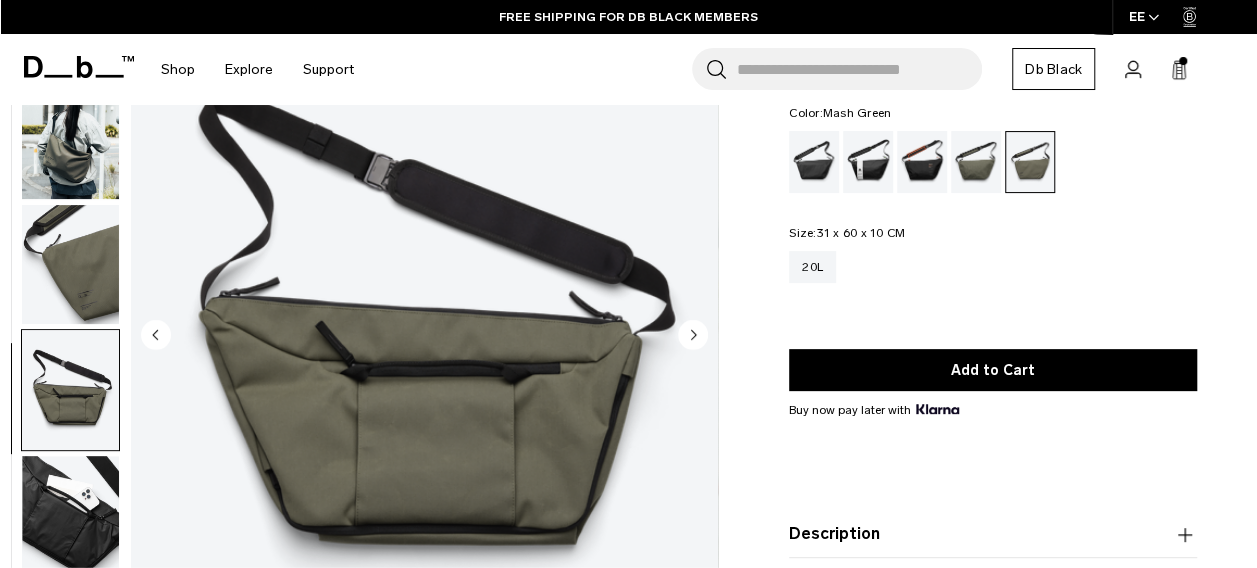 click 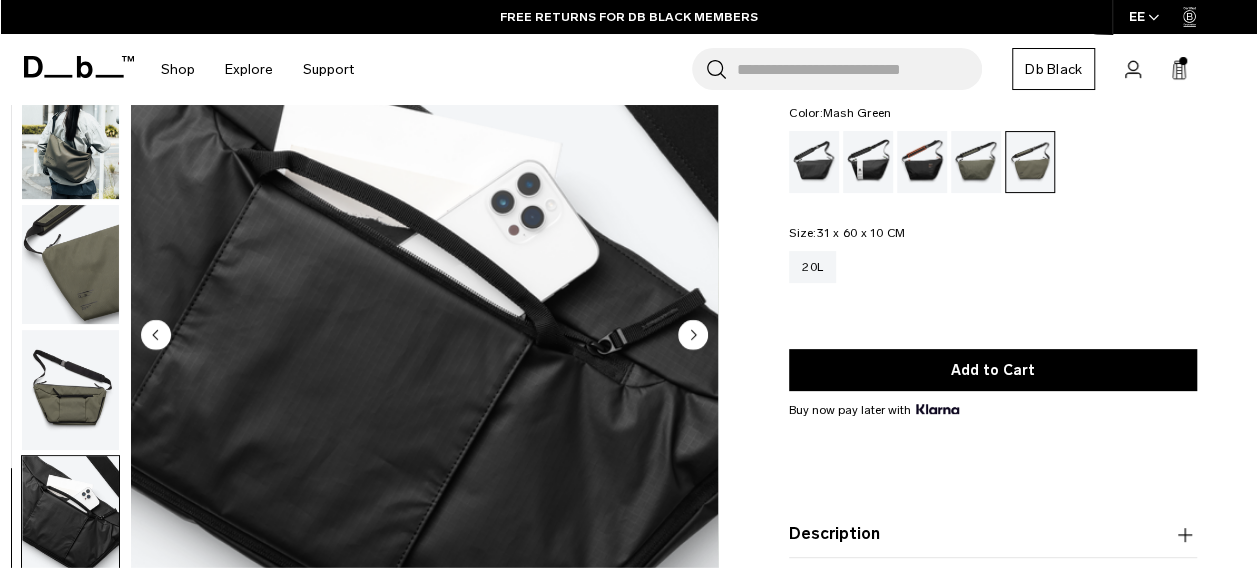 click 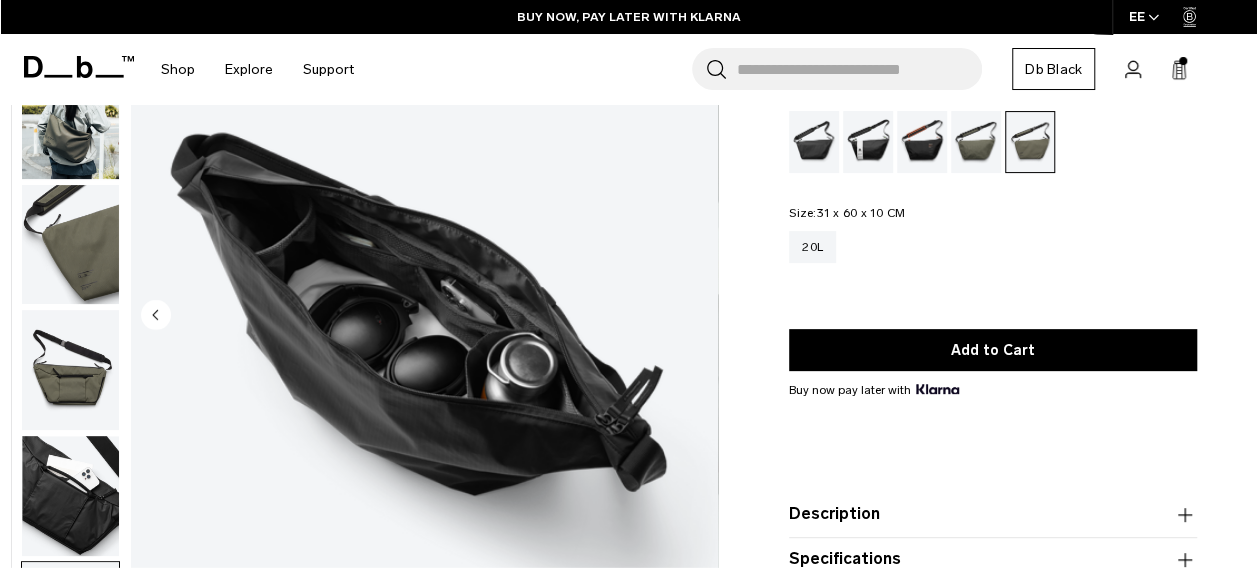 scroll, scrollTop: 0, scrollLeft: 0, axis: both 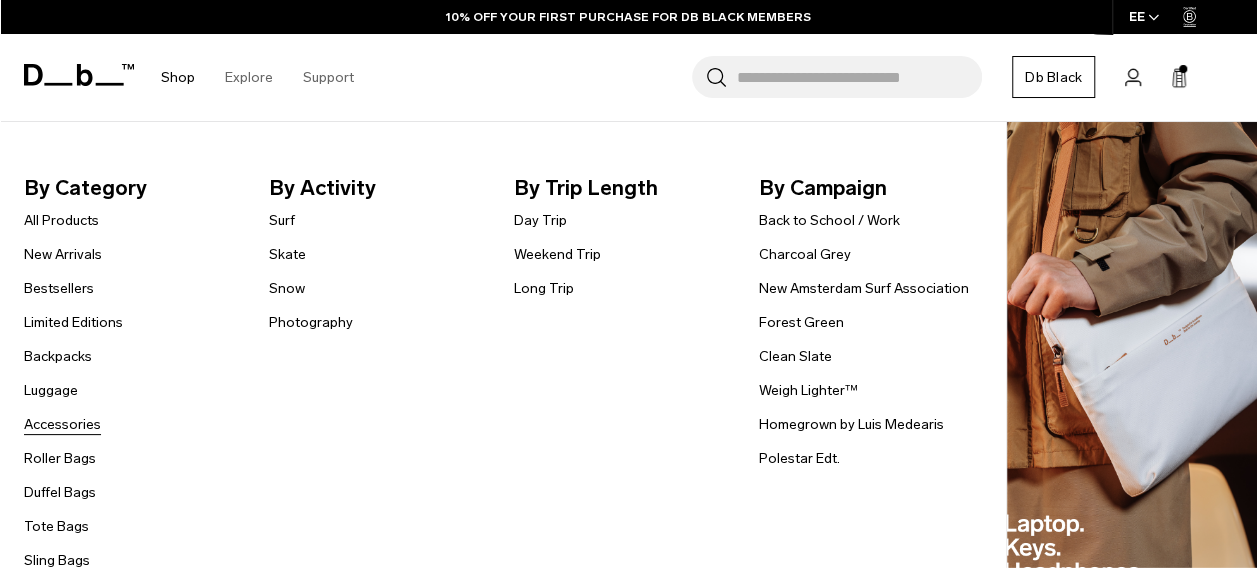 click on "Accessories" at bounding box center [62, 424] 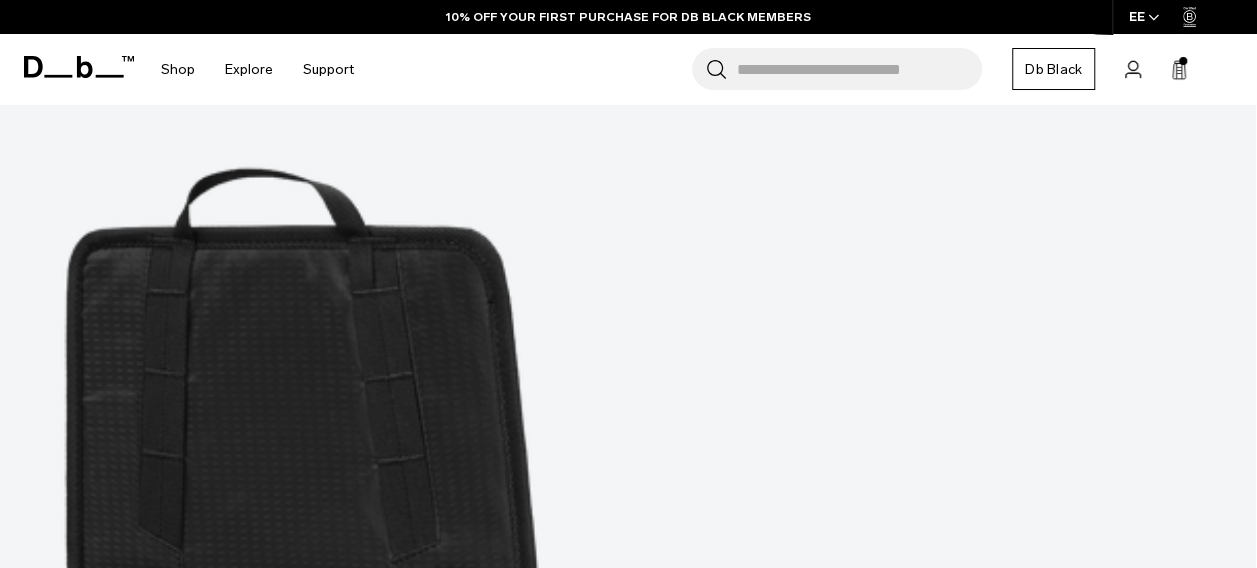 scroll, scrollTop: 0, scrollLeft: 0, axis: both 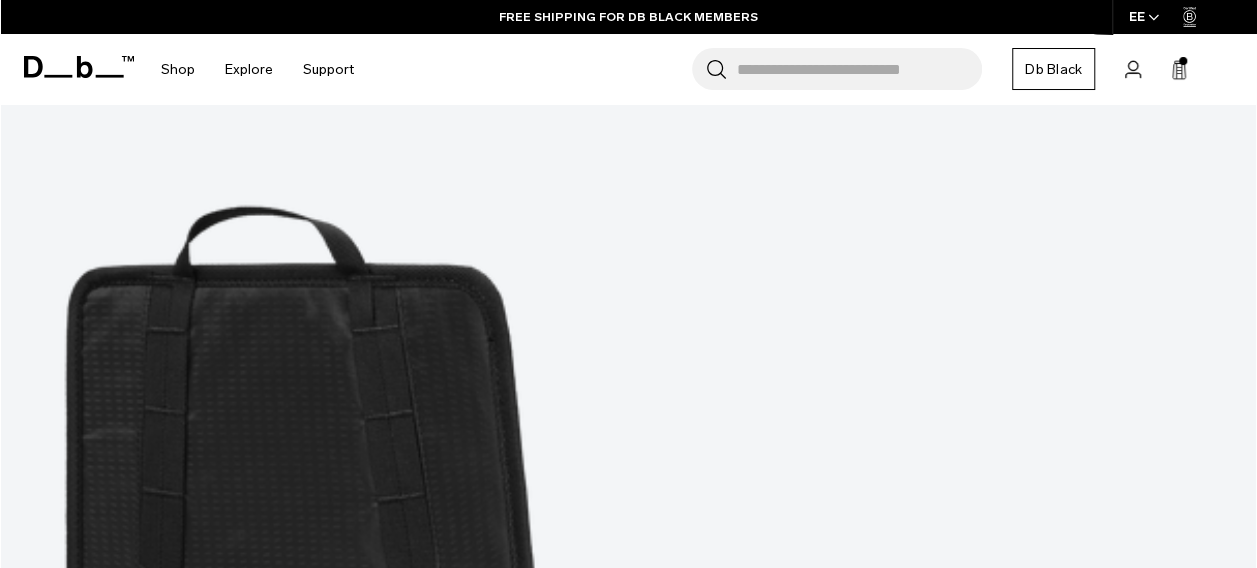 click at bounding box center [52, 4579] 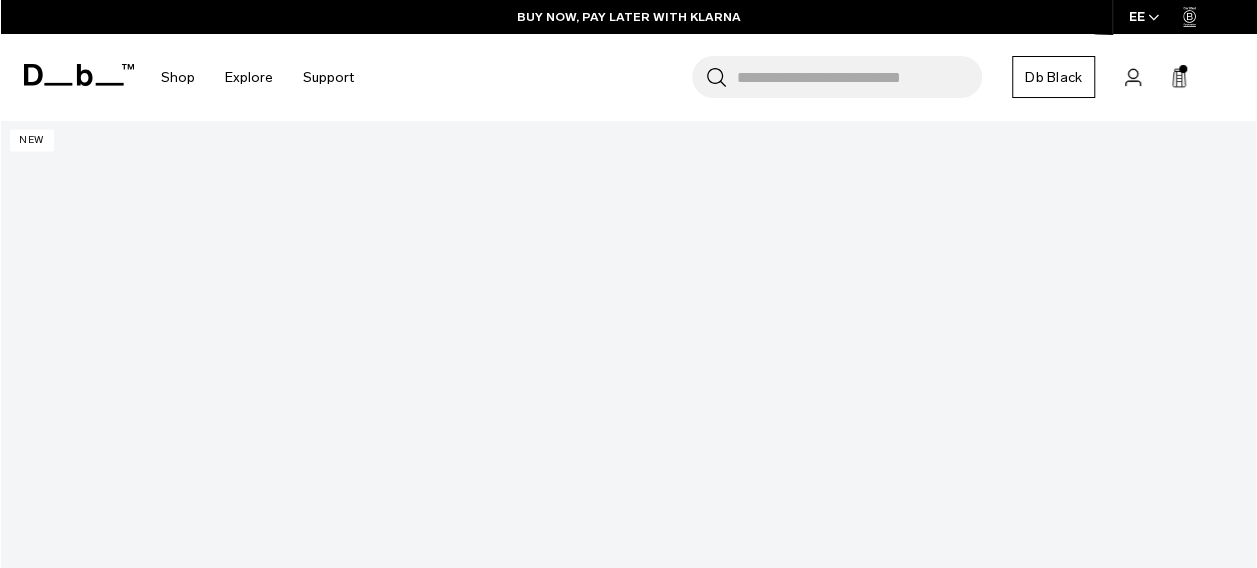 scroll, scrollTop: 1923, scrollLeft: 0, axis: vertical 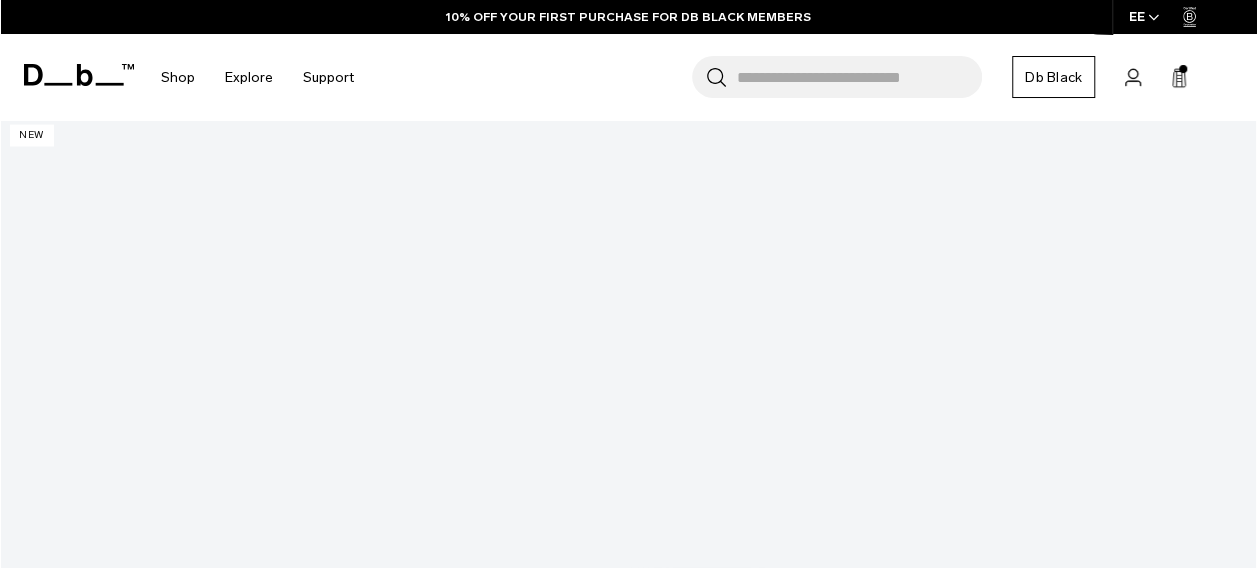 click at bounding box center [628, 21442] 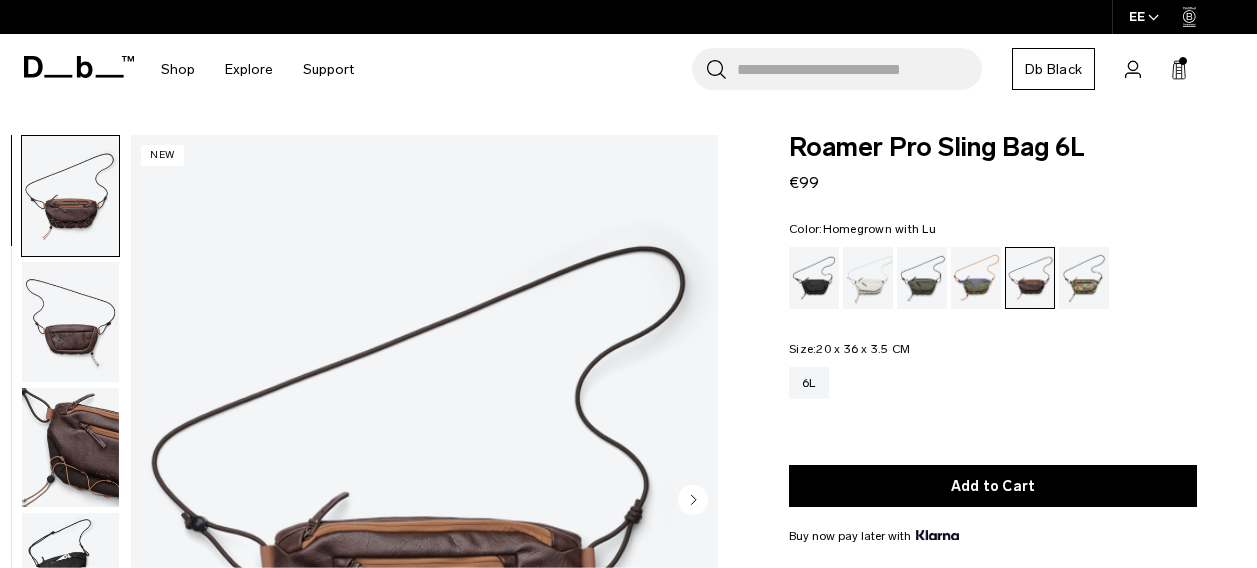 scroll, scrollTop: 0, scrollLeft: 0, axis: both 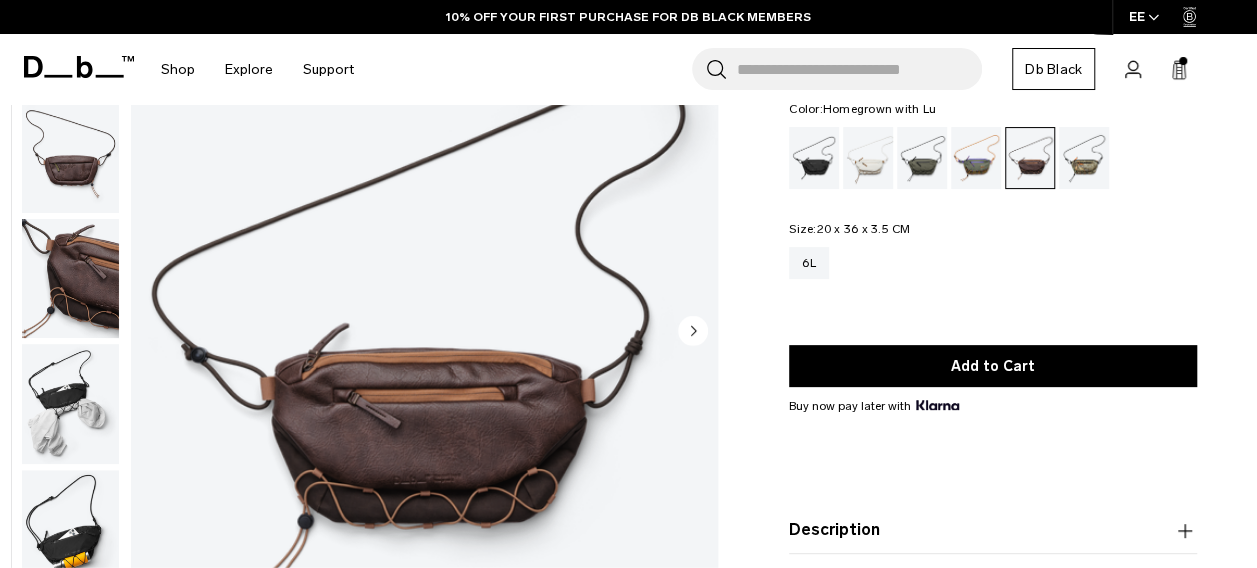 click 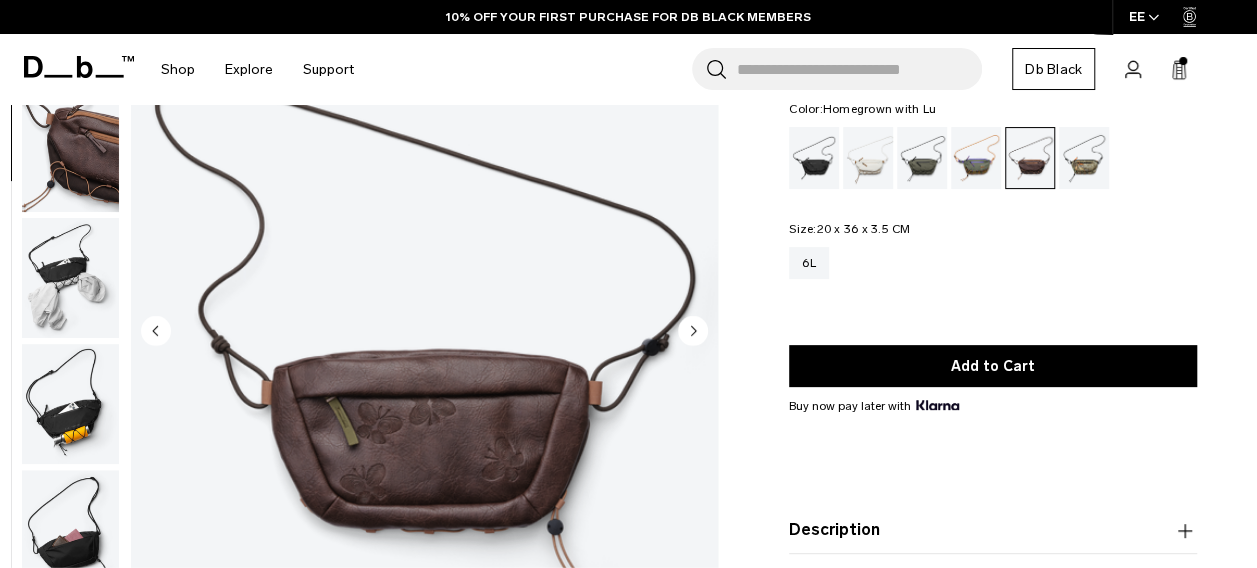 click 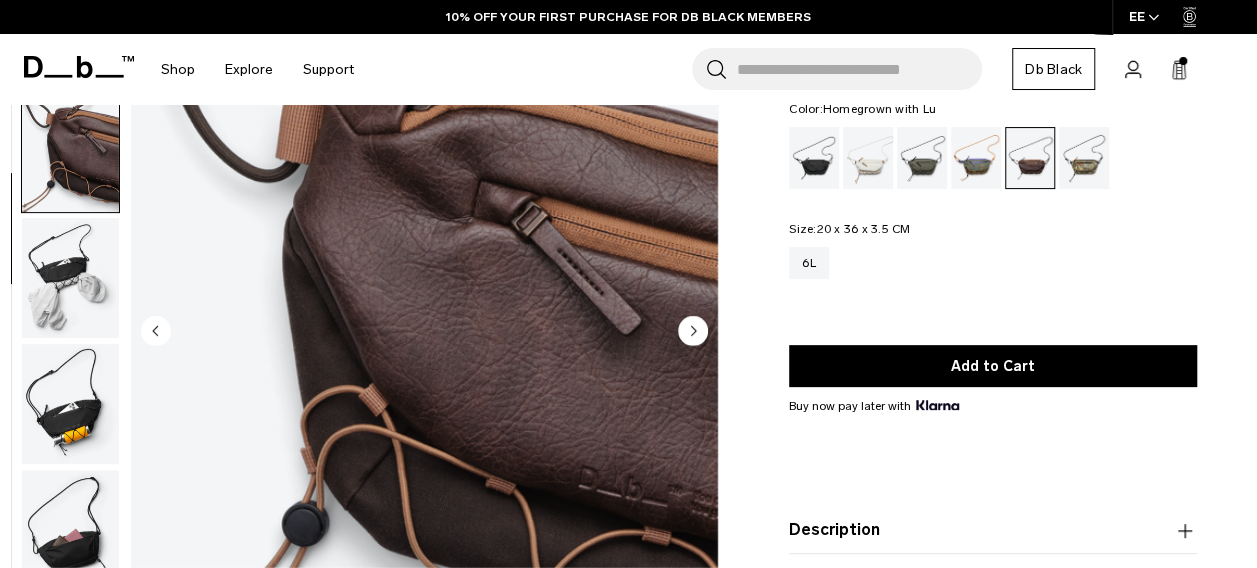 scroll, scrollTop: 144, scrollLeft: 0, axis: vertical 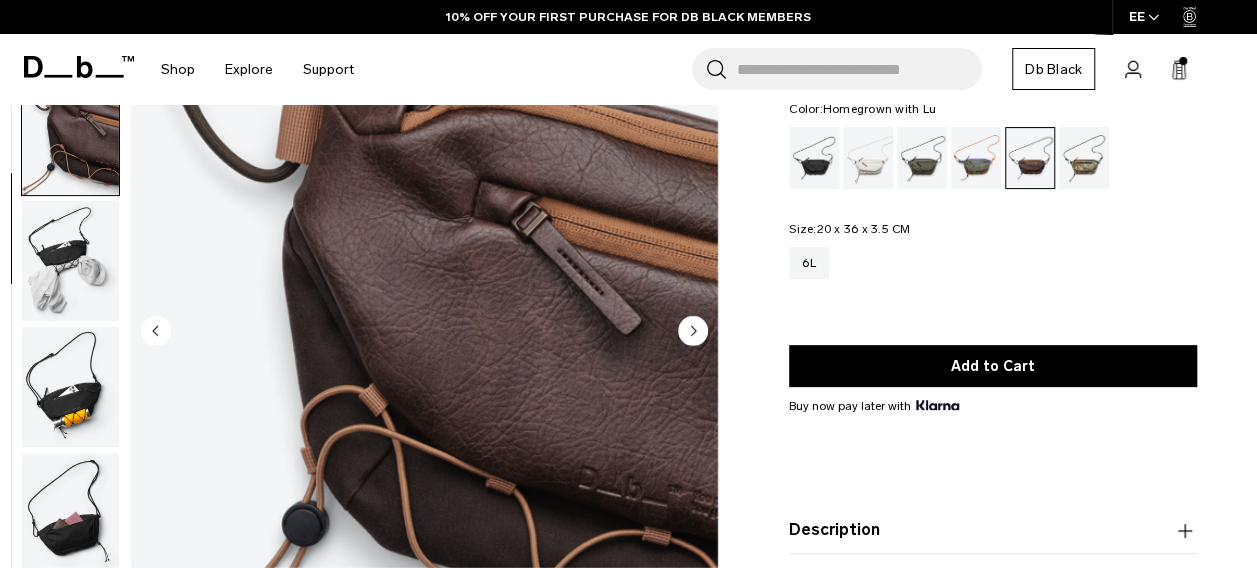 click 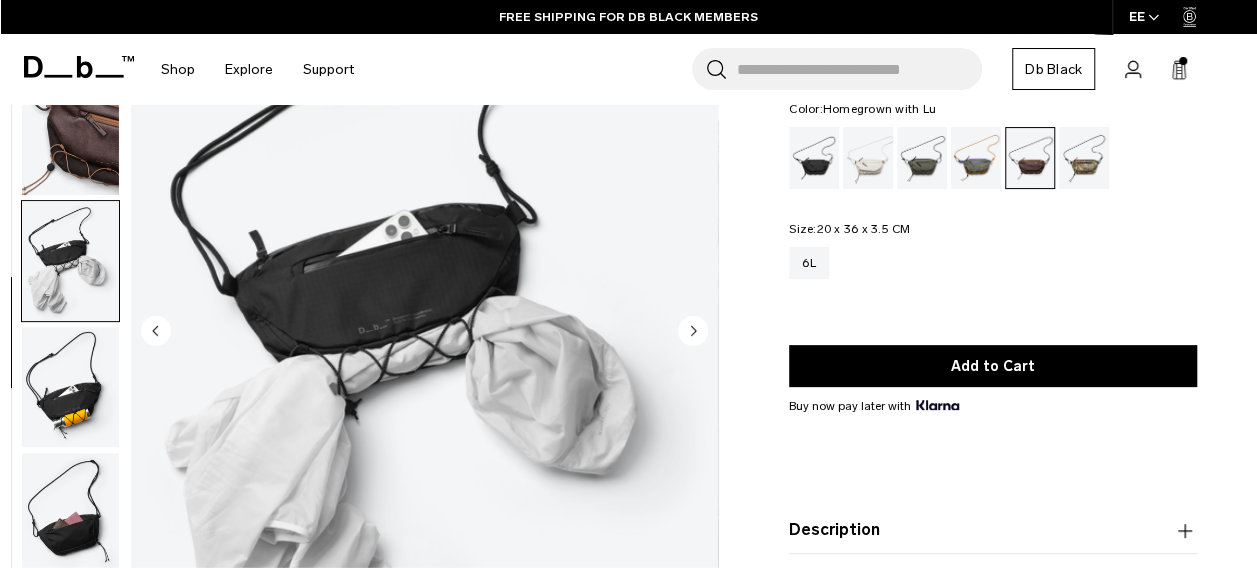click 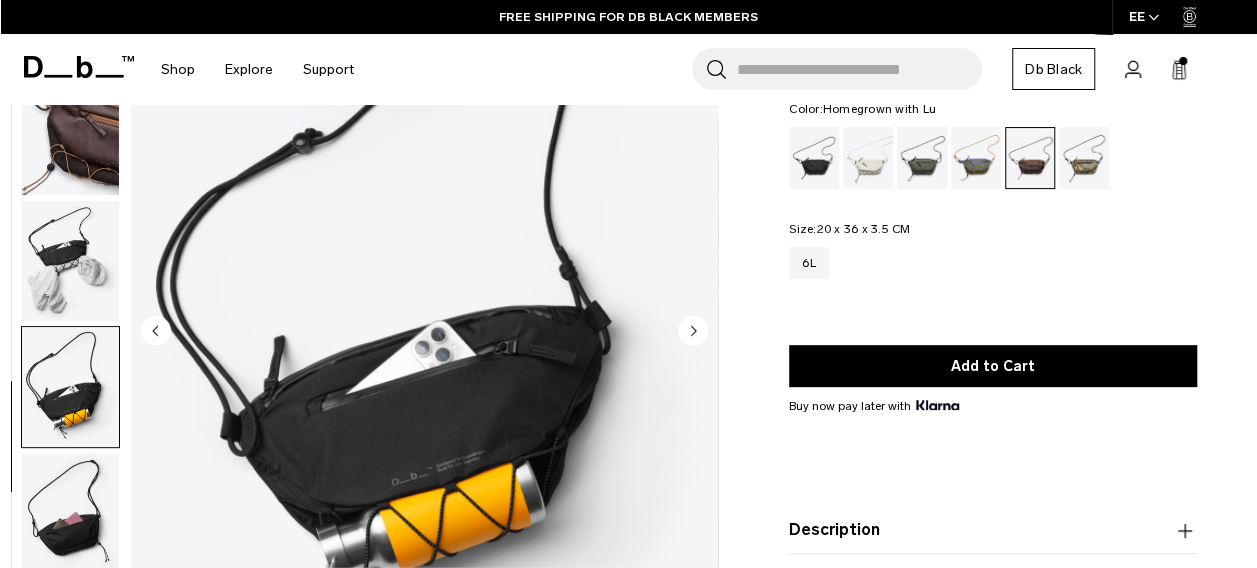 click 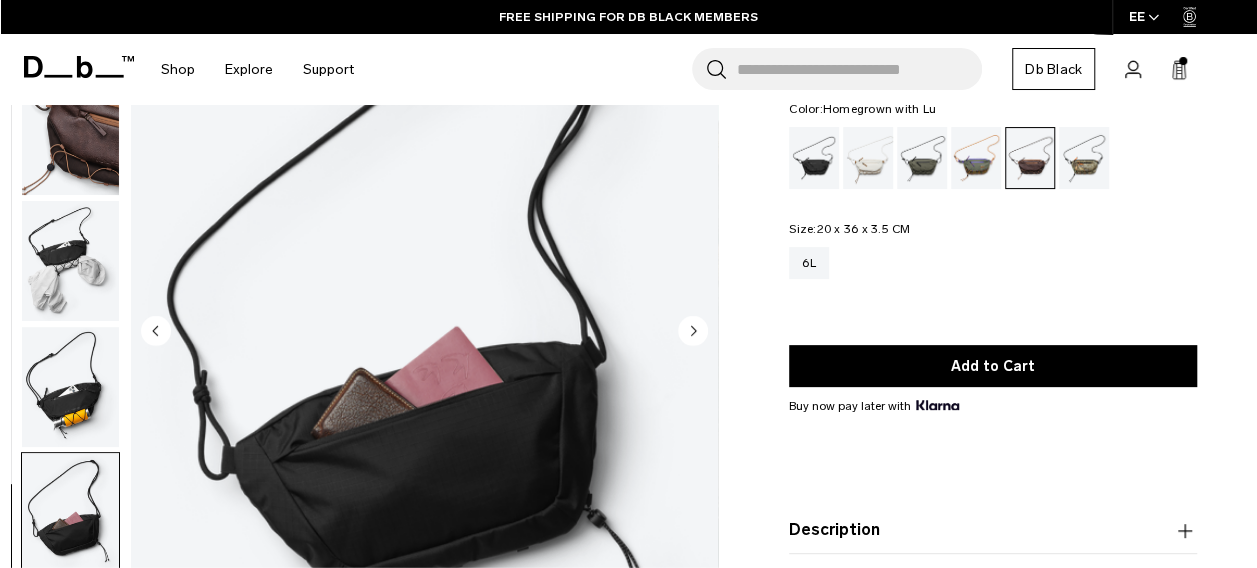 click 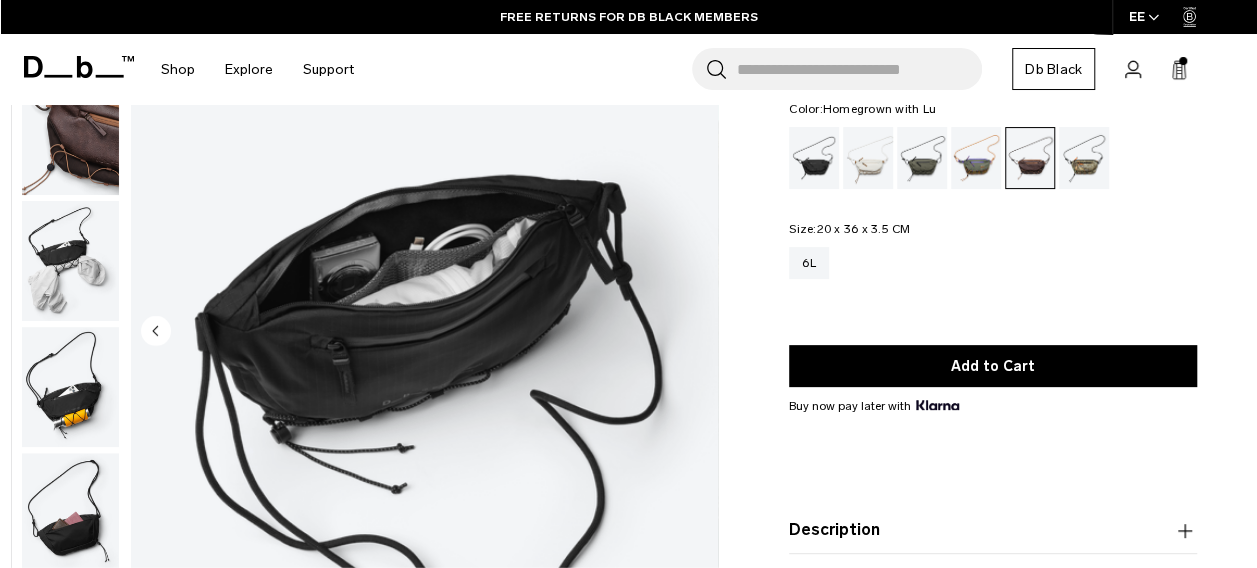 click at bounding box center [1030, 158] 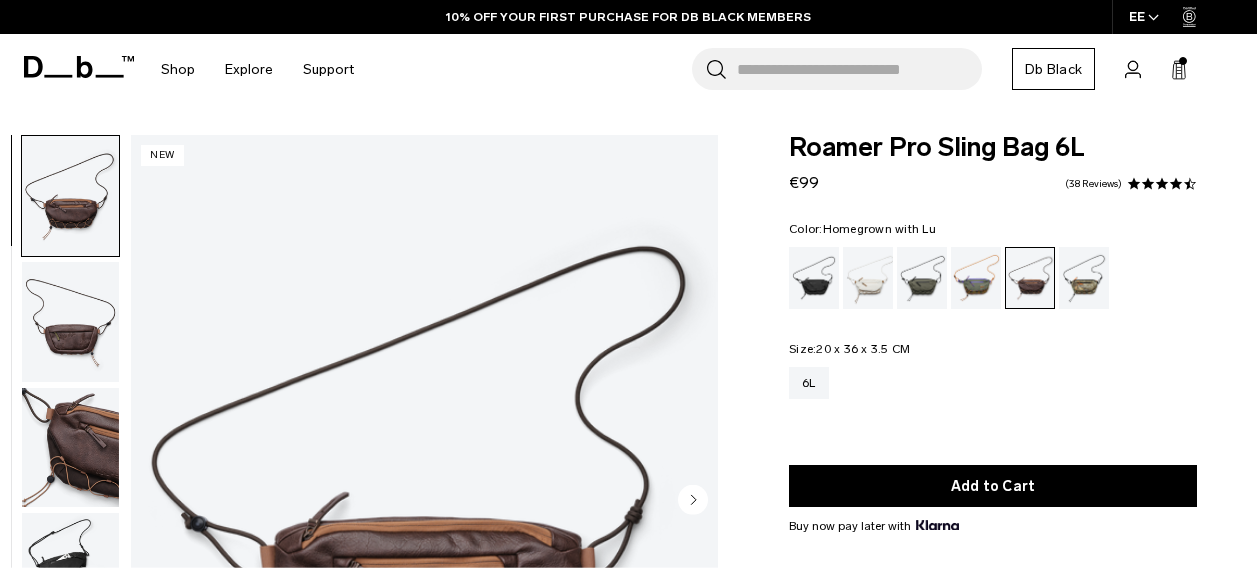 scroll, scrollTop: 174, scrollLeft: 0, axis: vertical 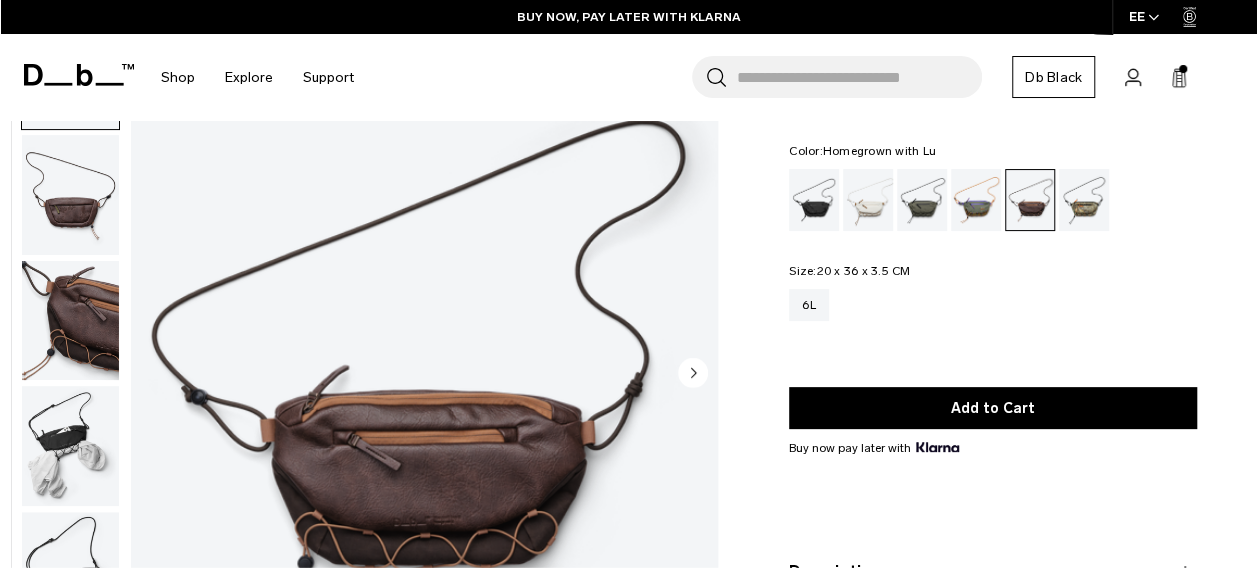 click 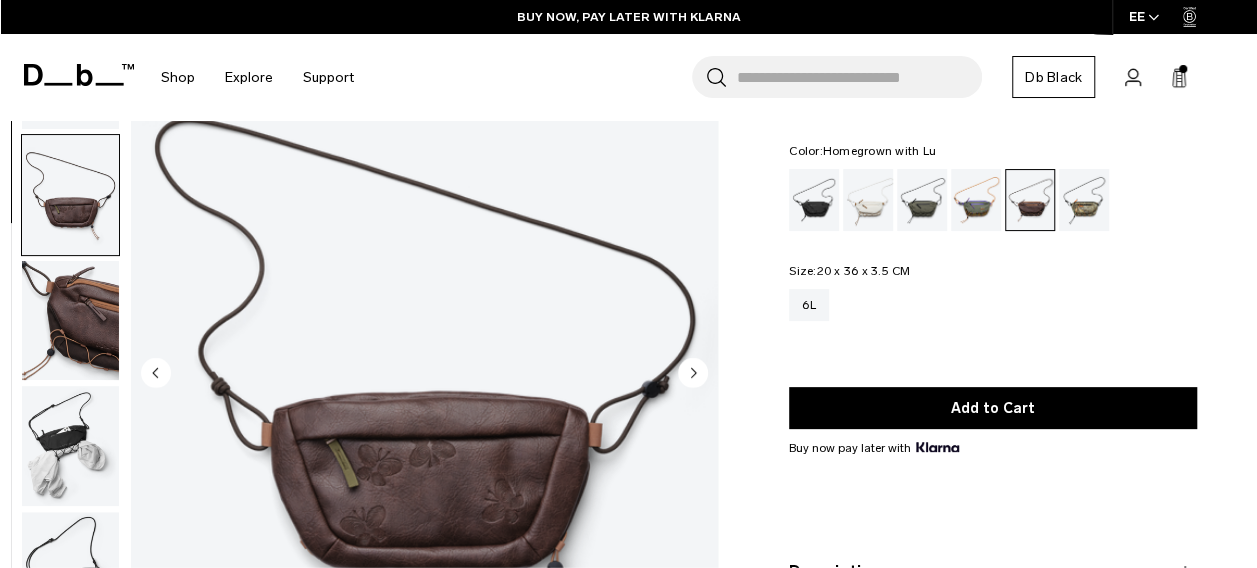 scroll, scrollTop: 126, scrollLeft: 0, axis: vertical 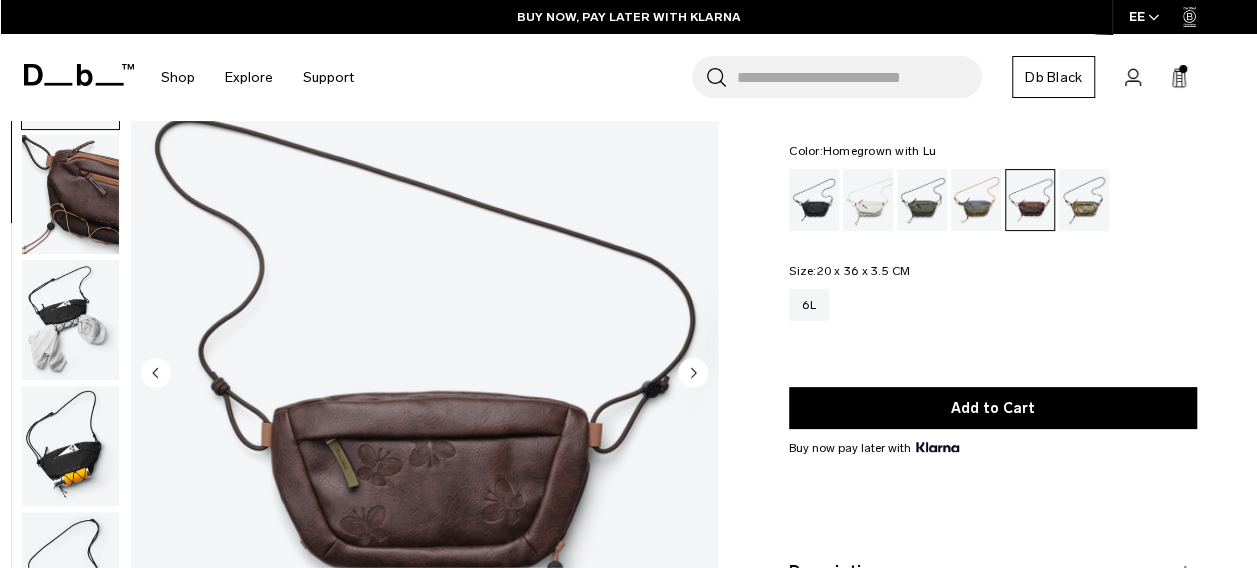 click 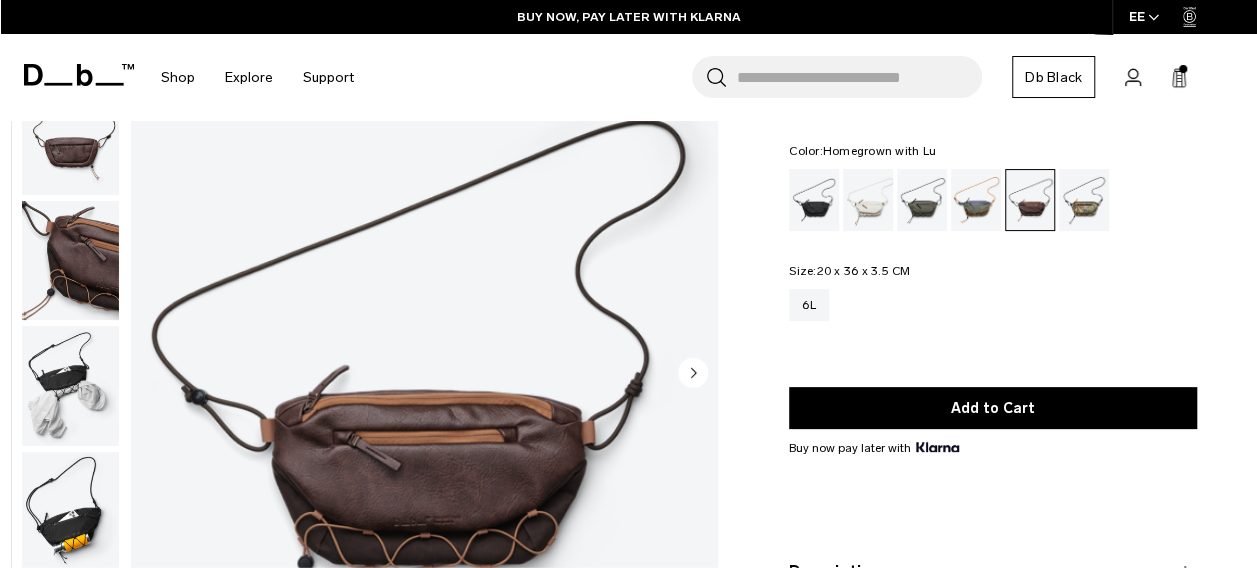 scroll, scrollTop: 0, scrollLeft: 0, axis: both 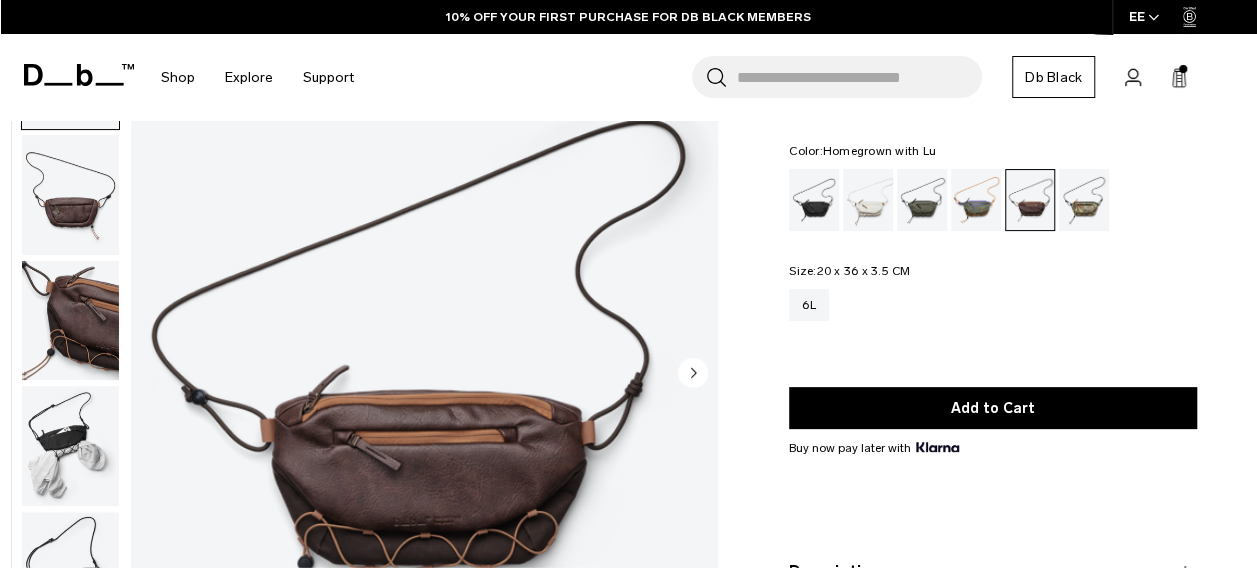 click 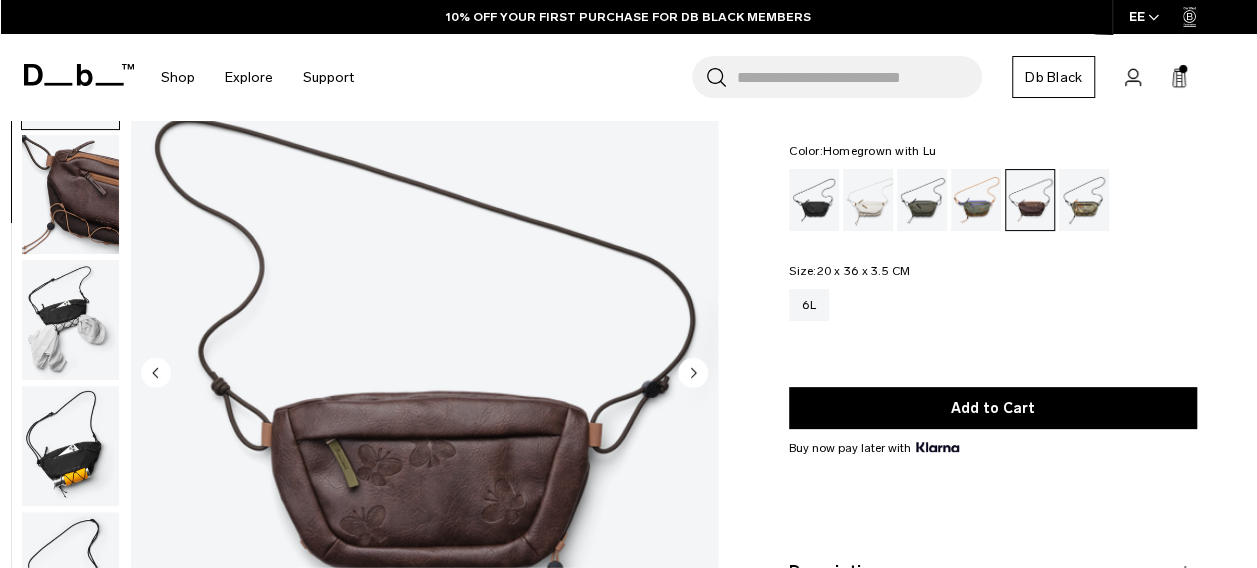 click 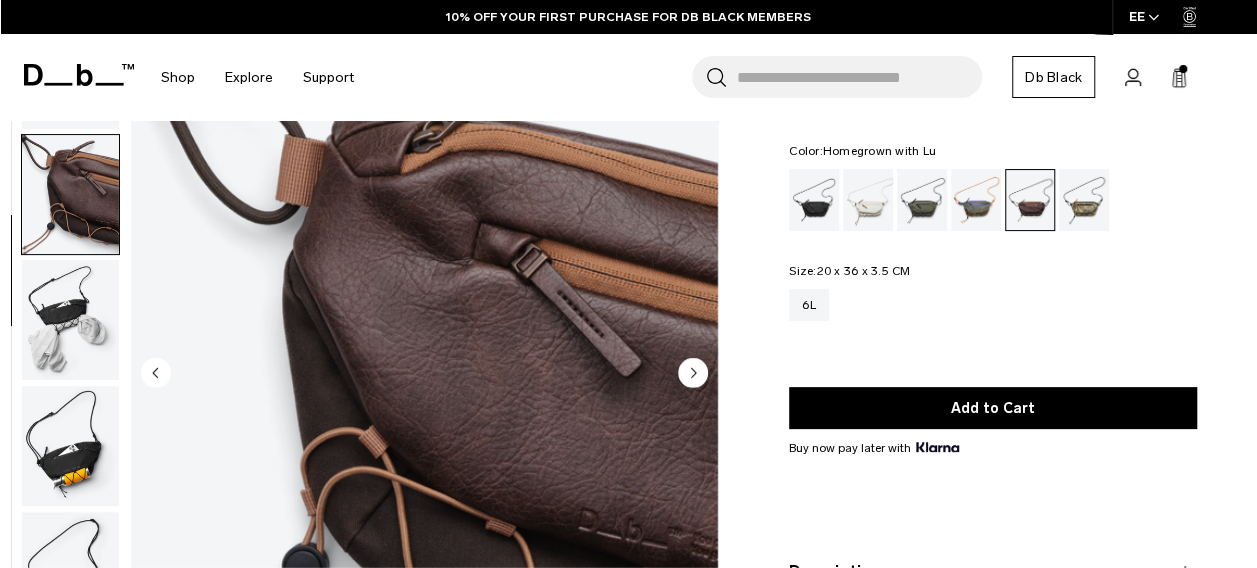 scroll, scrollTop: 144, scrollLeft: 0, axis: vertical 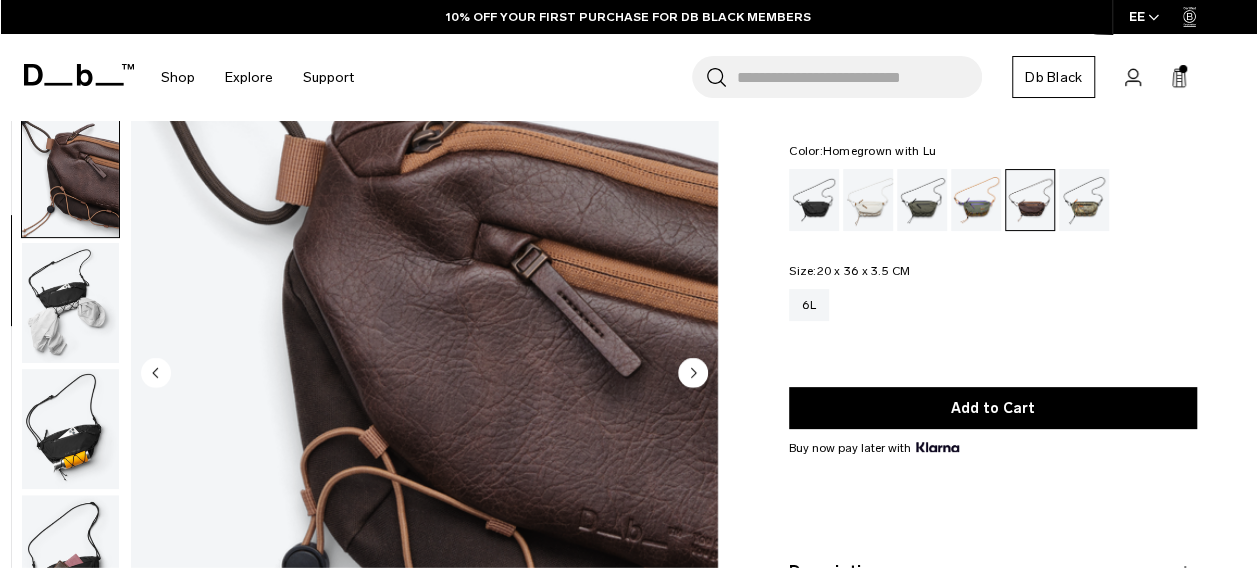 click 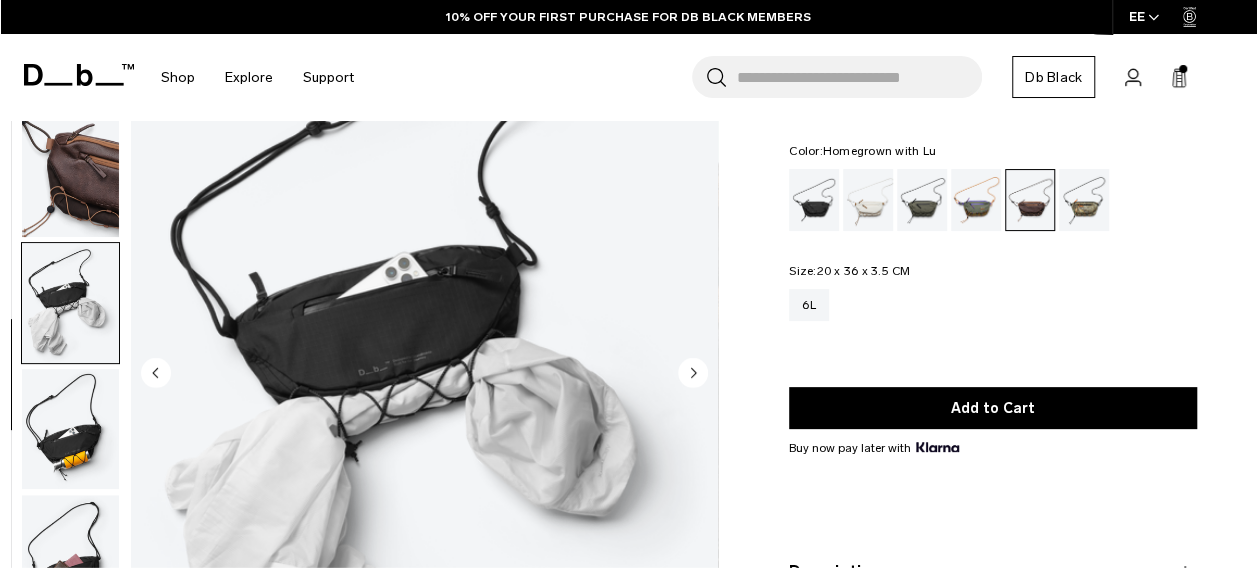 click 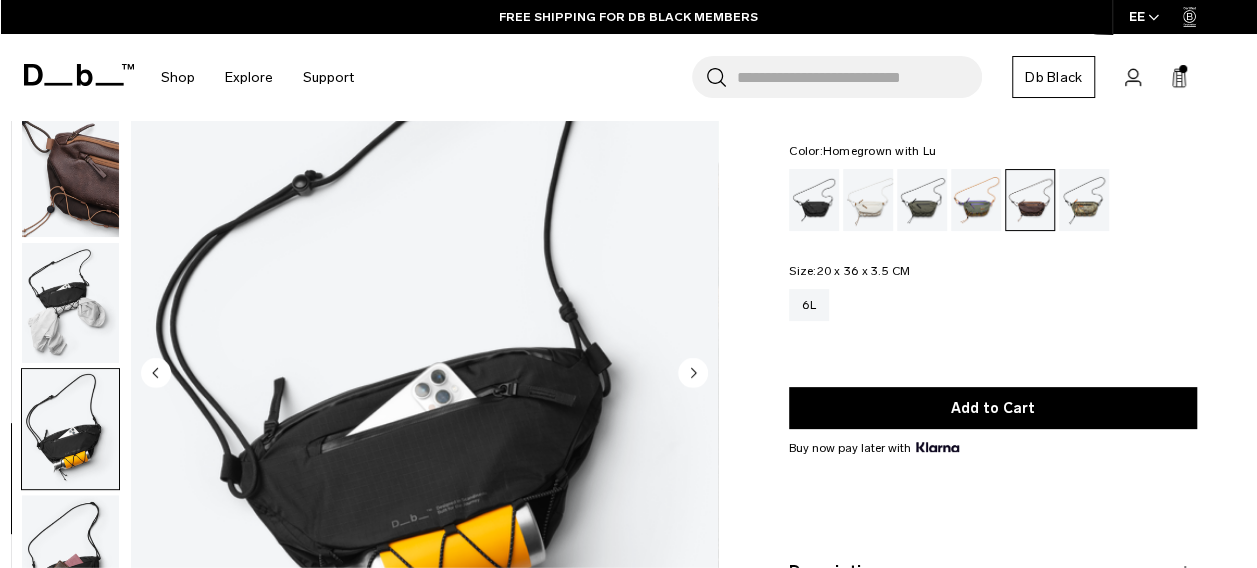 click 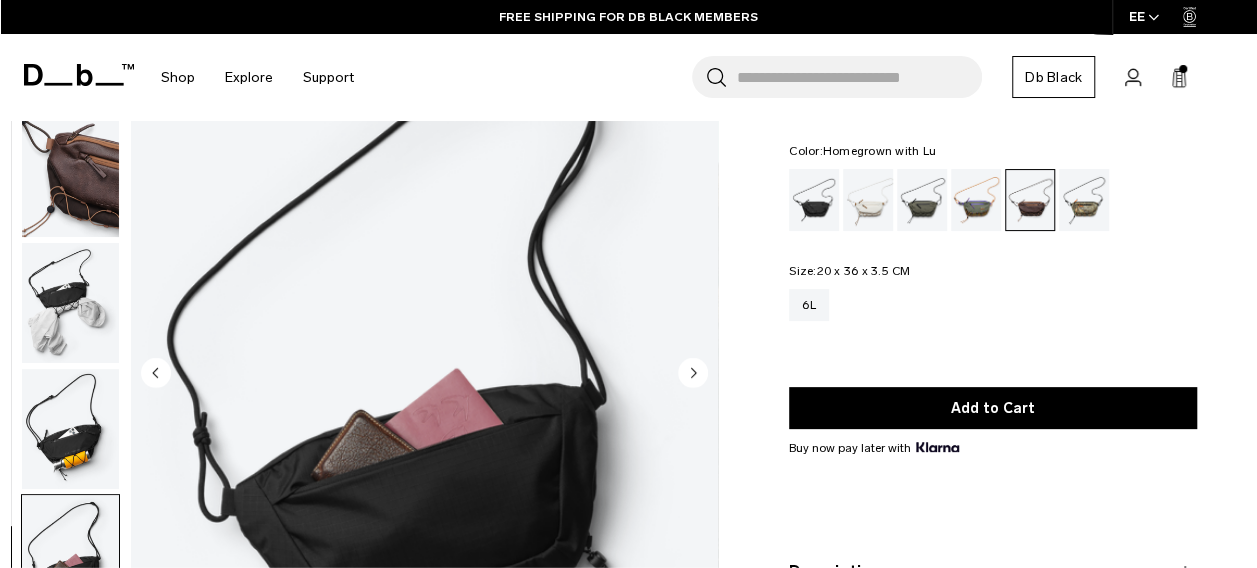 click 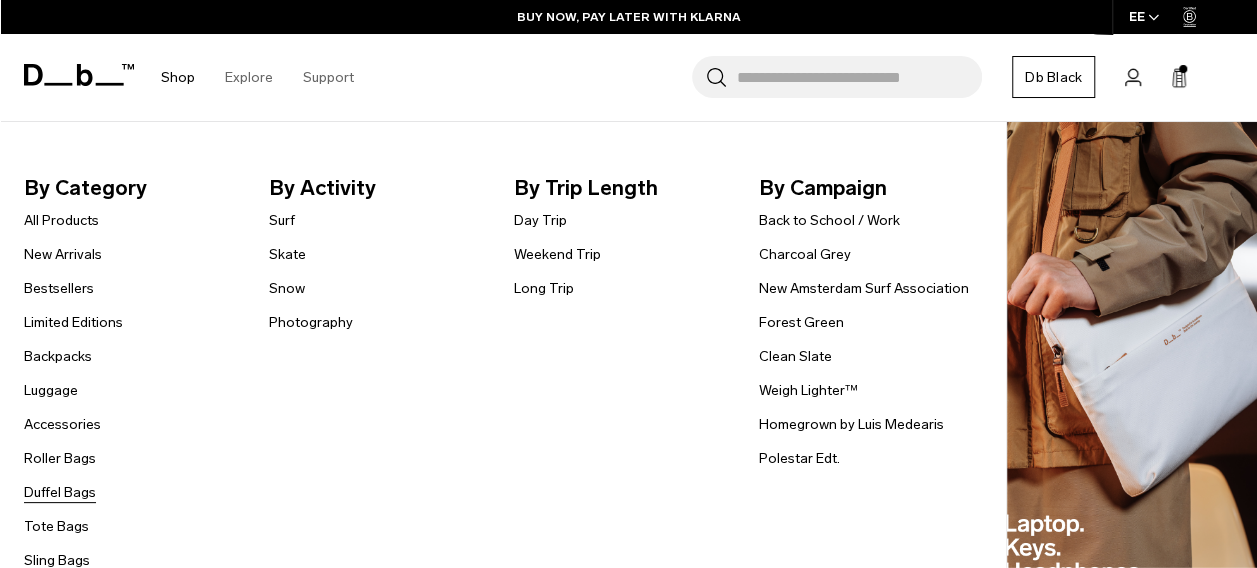 scroll, scrollTop: 447, scrollLeft: 0, axis: vertical 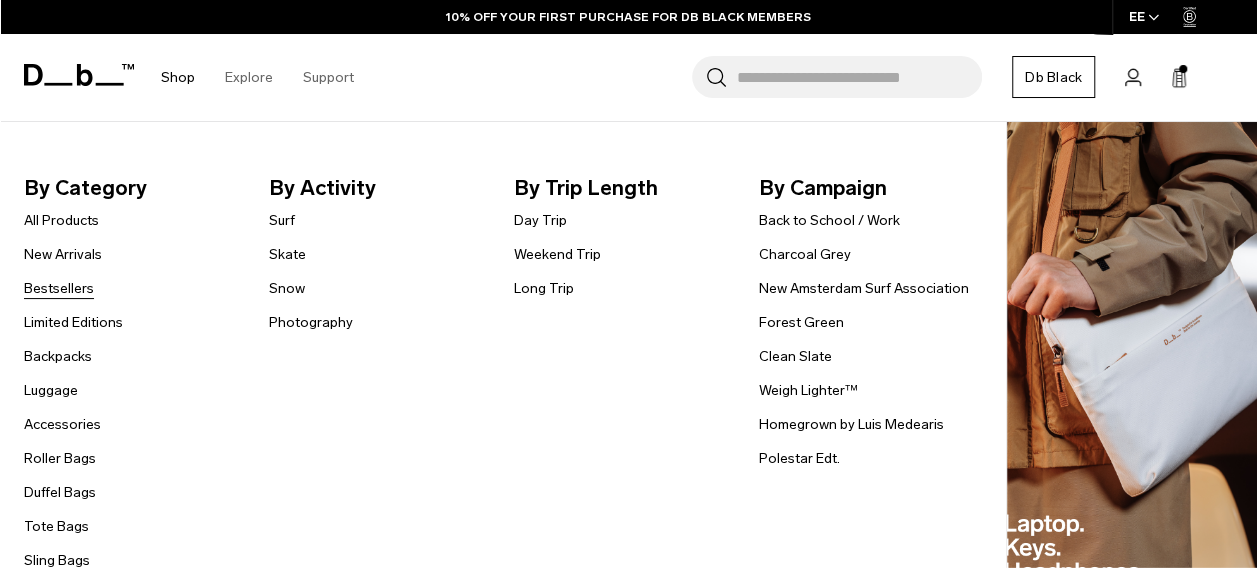 click on "Bestsellers" at bounding box center (59, 288) 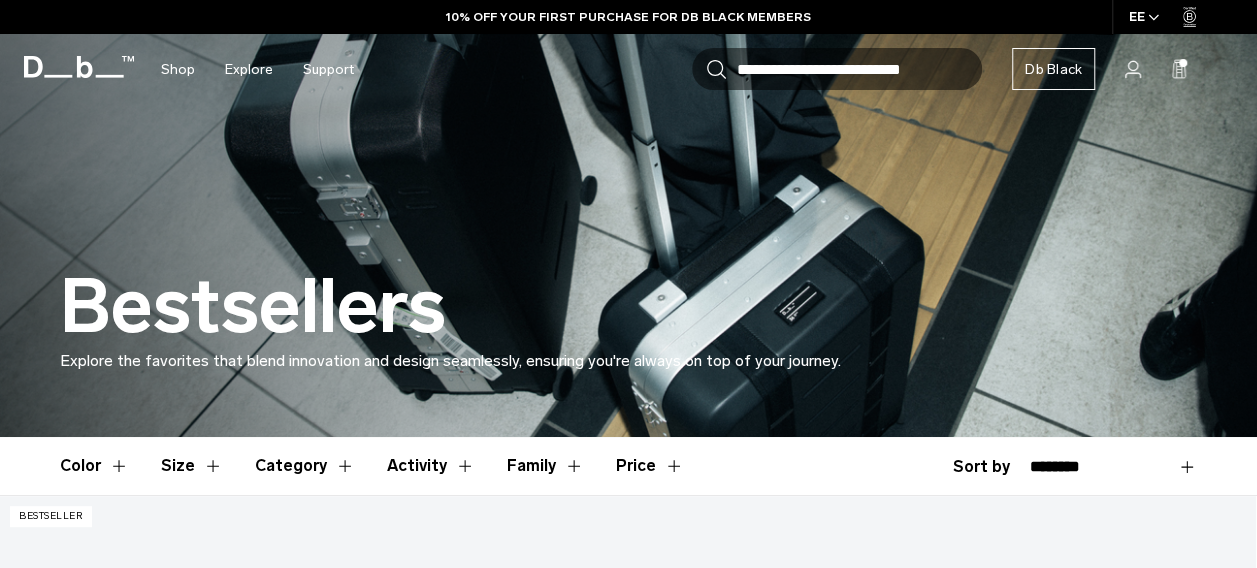 scroll, scrollTop: 0, scrollLeft: 0, axis: both 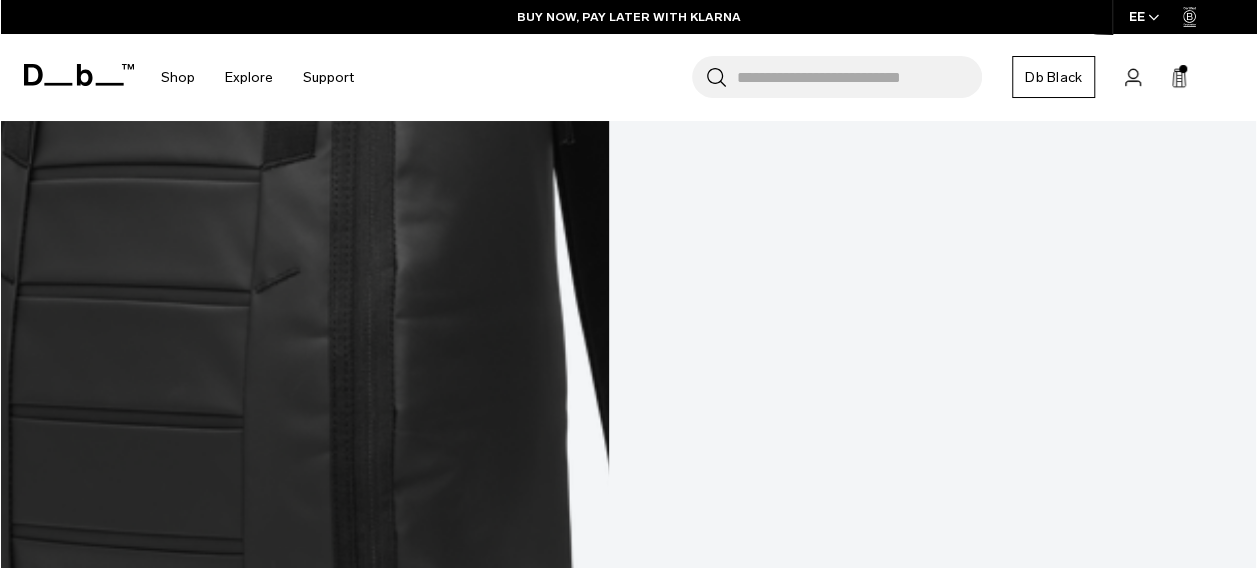 click at bounding box center (628, 9652) 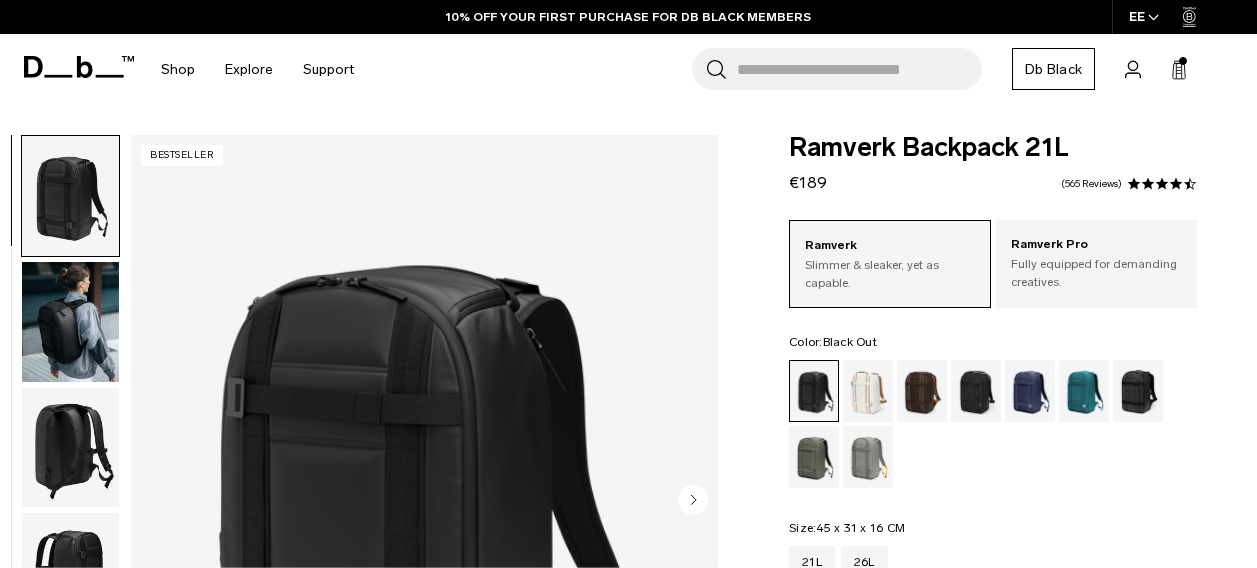 scroll, scrollTop: 0, scrollLeft: 0, axis: both 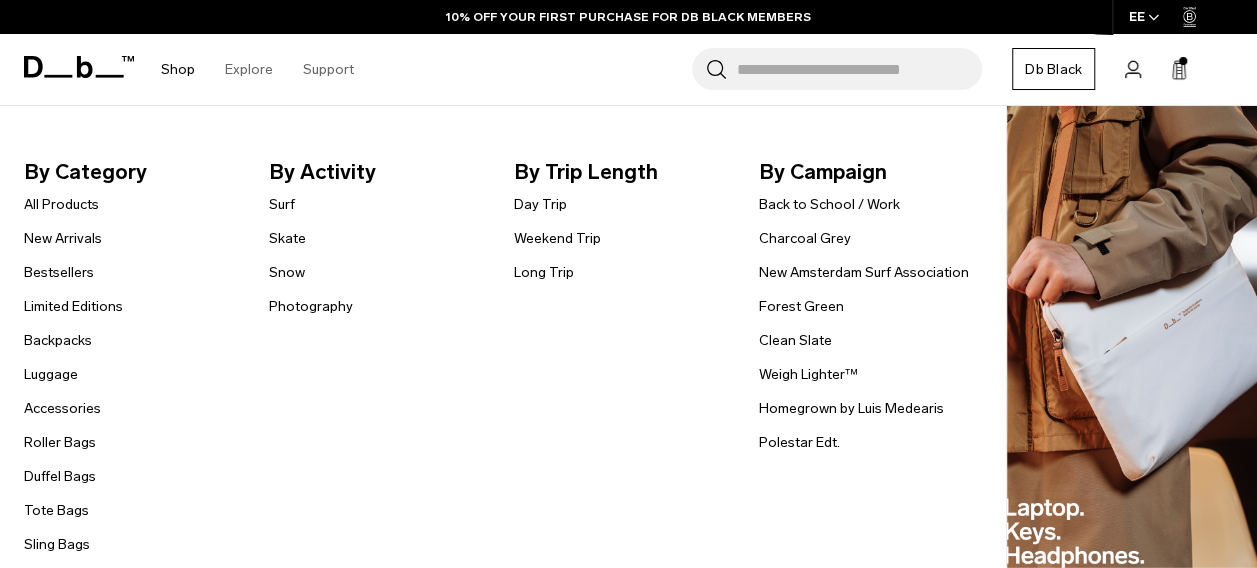 click on "Shop" at bounding box center [178, 69] 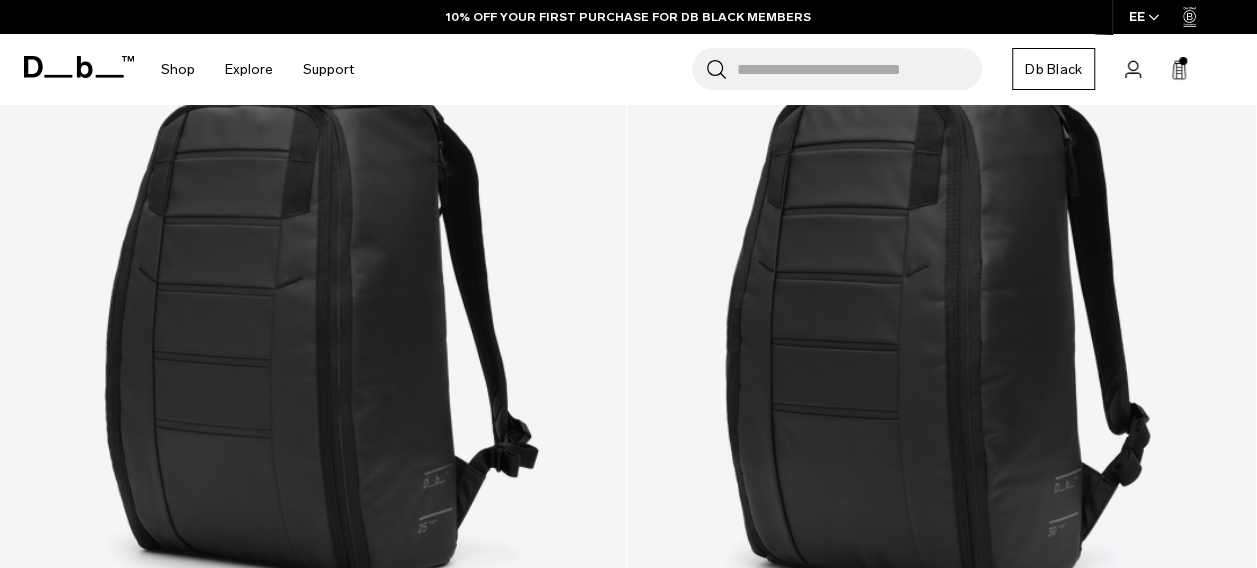 scroll, scrollTop: 535, scrollLeft: 0, axis: vertical 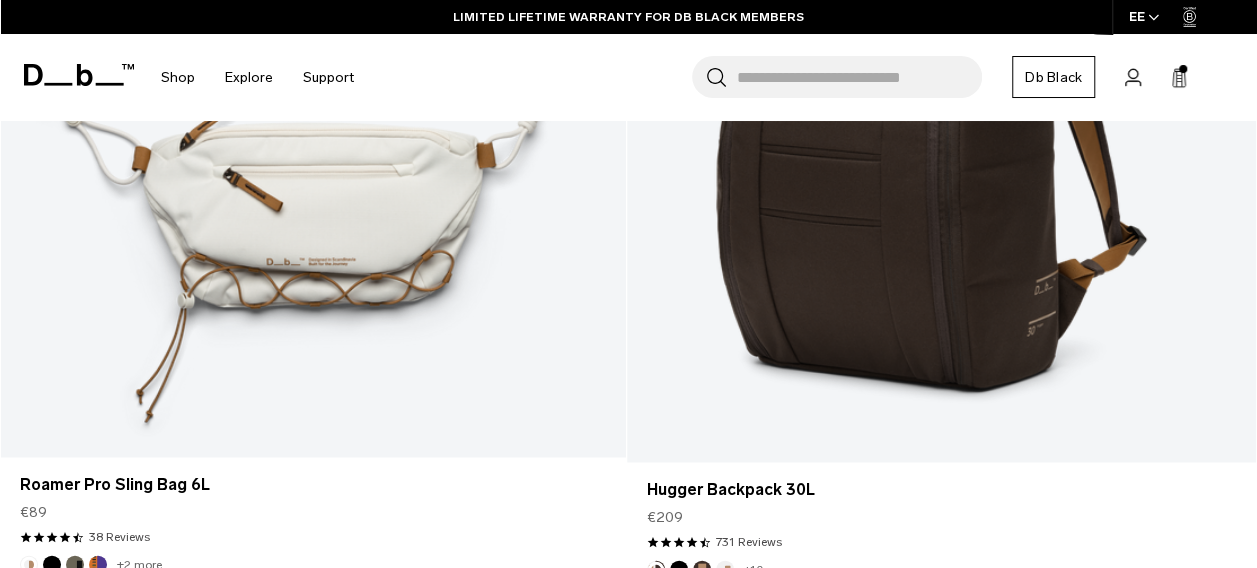 click on "Show more" at bounding box center [628, 12818] 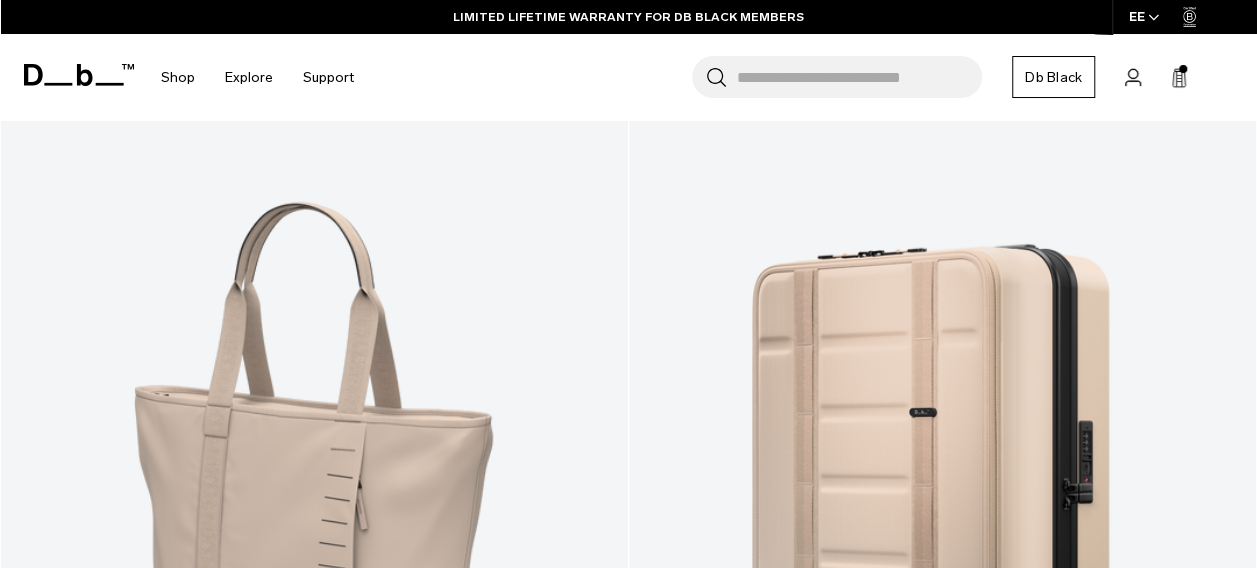scroll, scrollTop: 10633, scrollLeft: 0, axis: vertical 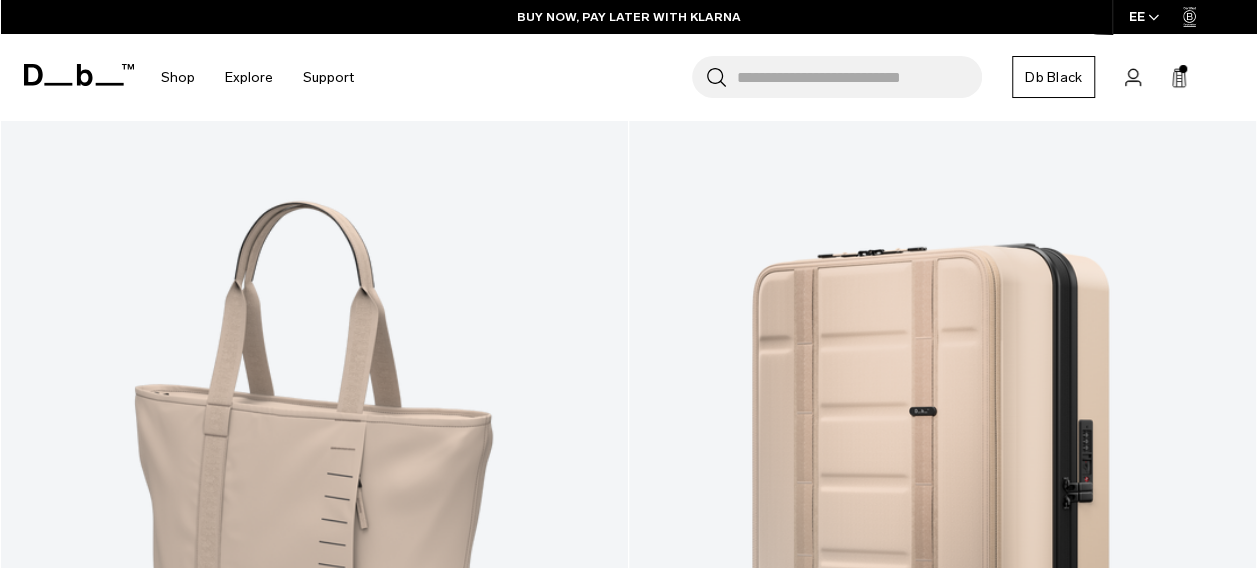 click at bounding box center [98, 23971] 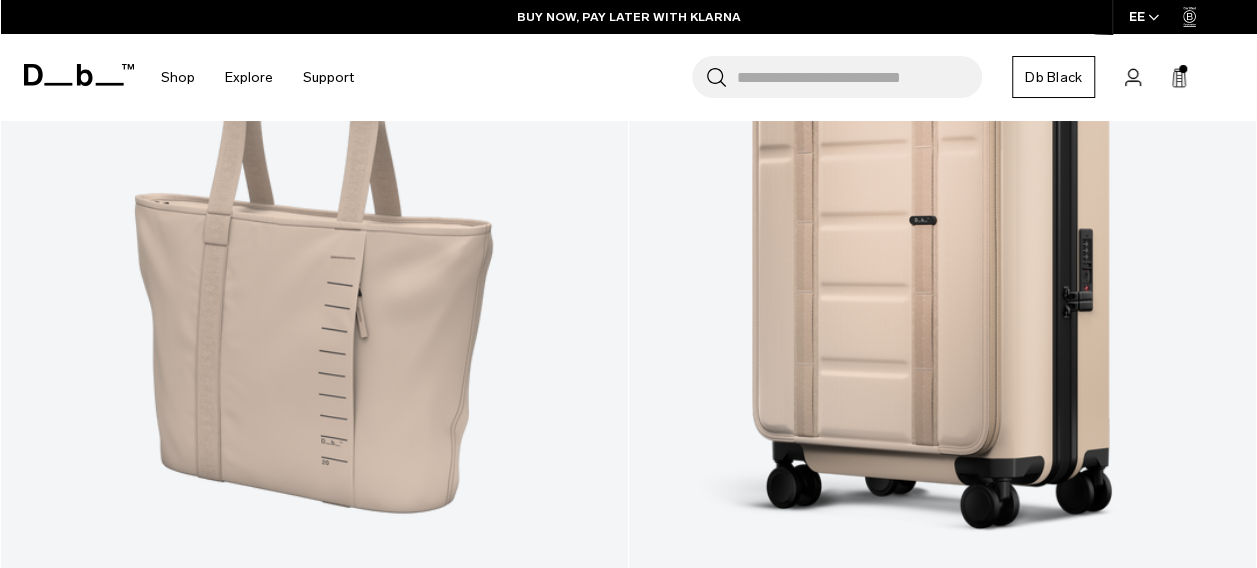 scroll, scrollTop: 10826, scrollLeft: 0, axis: vertical 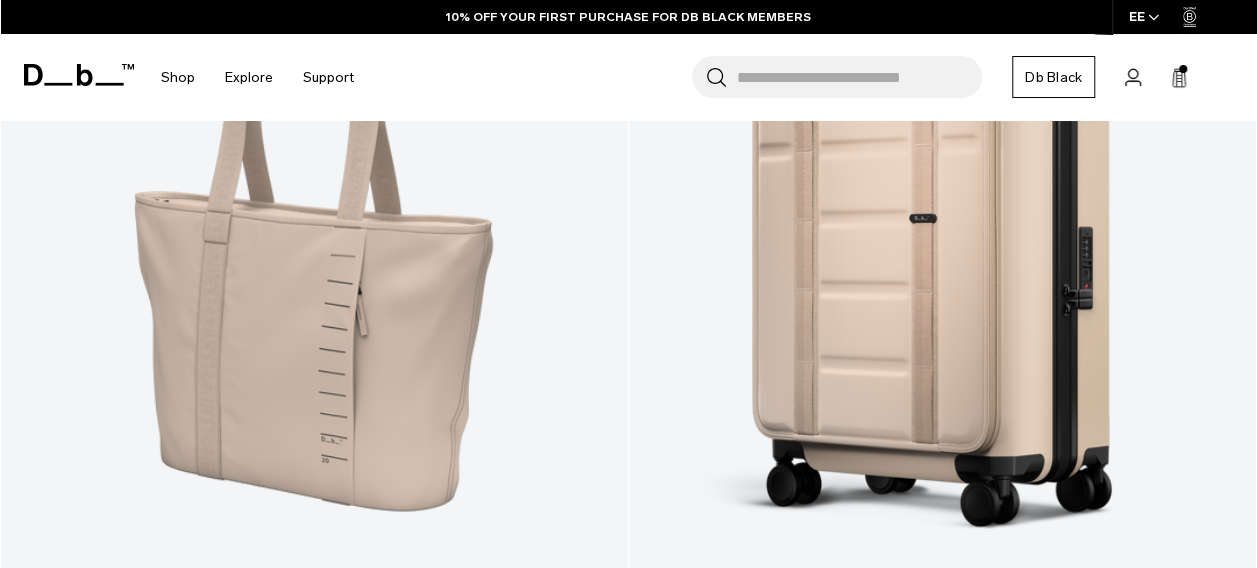 click on "Show more" at bounding box center [628, 23897] 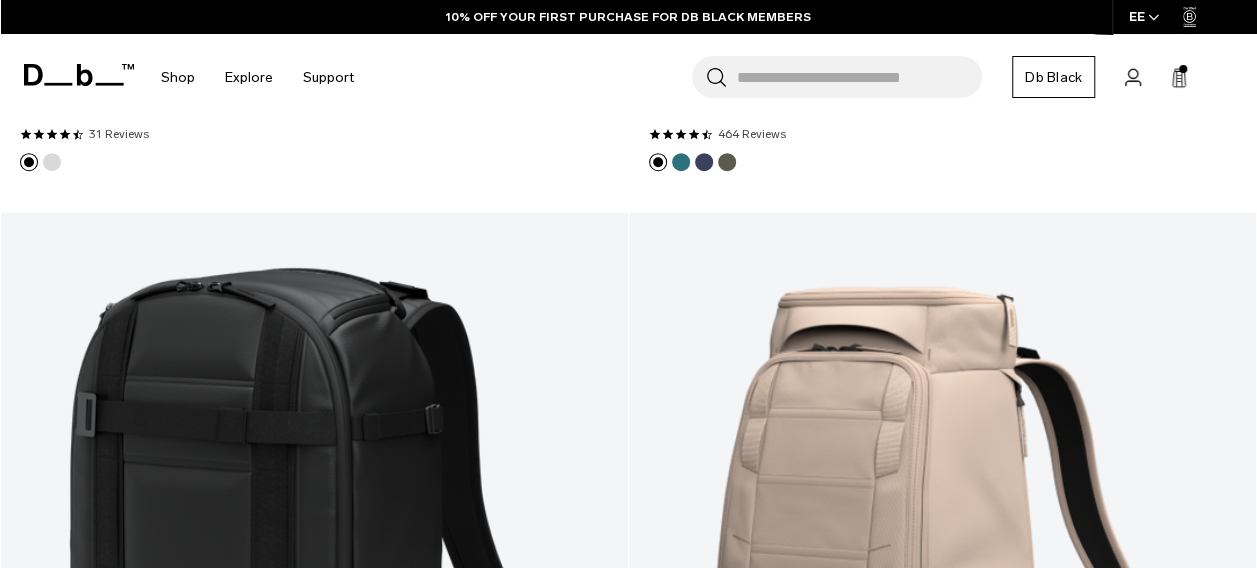 scroll, scrollTop: 15797, scrollLeft: 0, axis: vertical 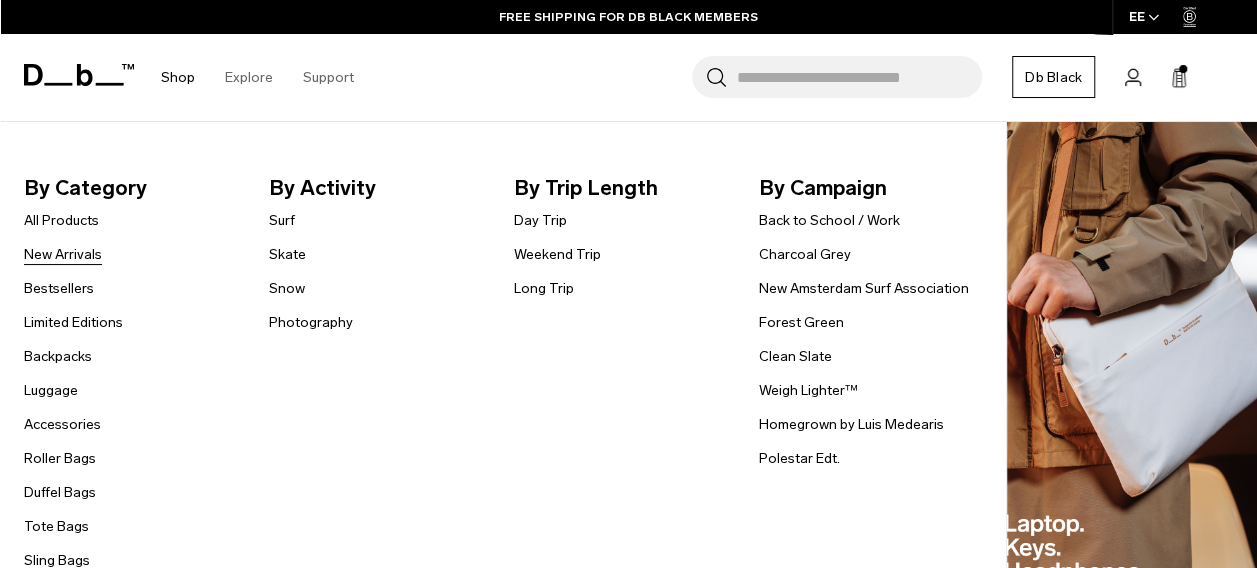 click on "New Arrivals" at bounding box center [63, 254] 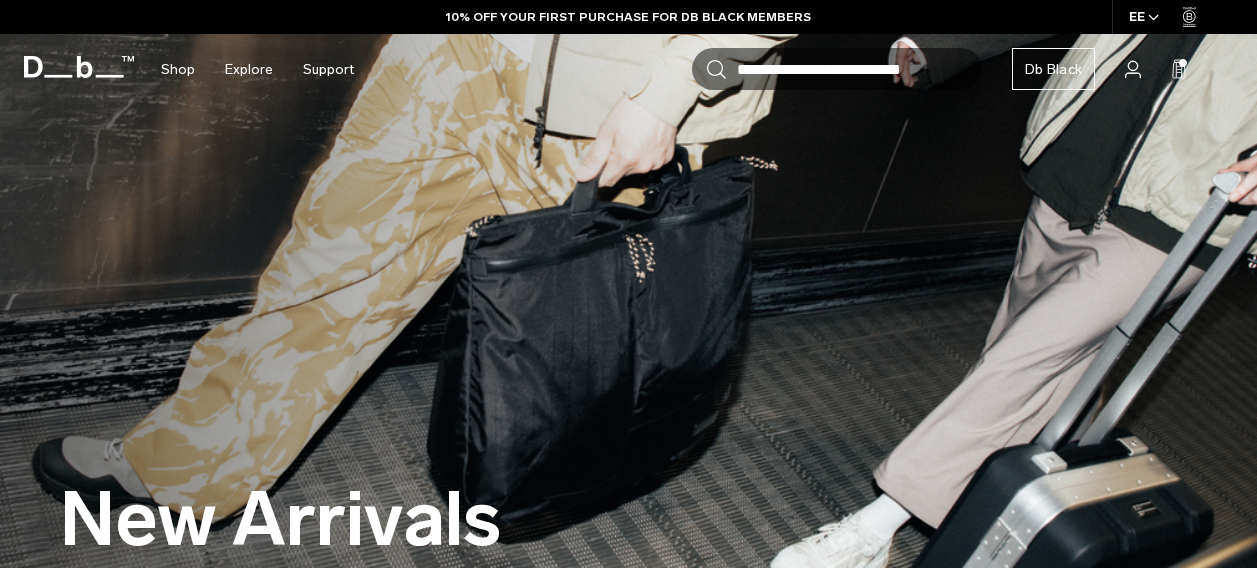 scroll, scrollTop: 640, scrollLeft: 0, axis: vertical 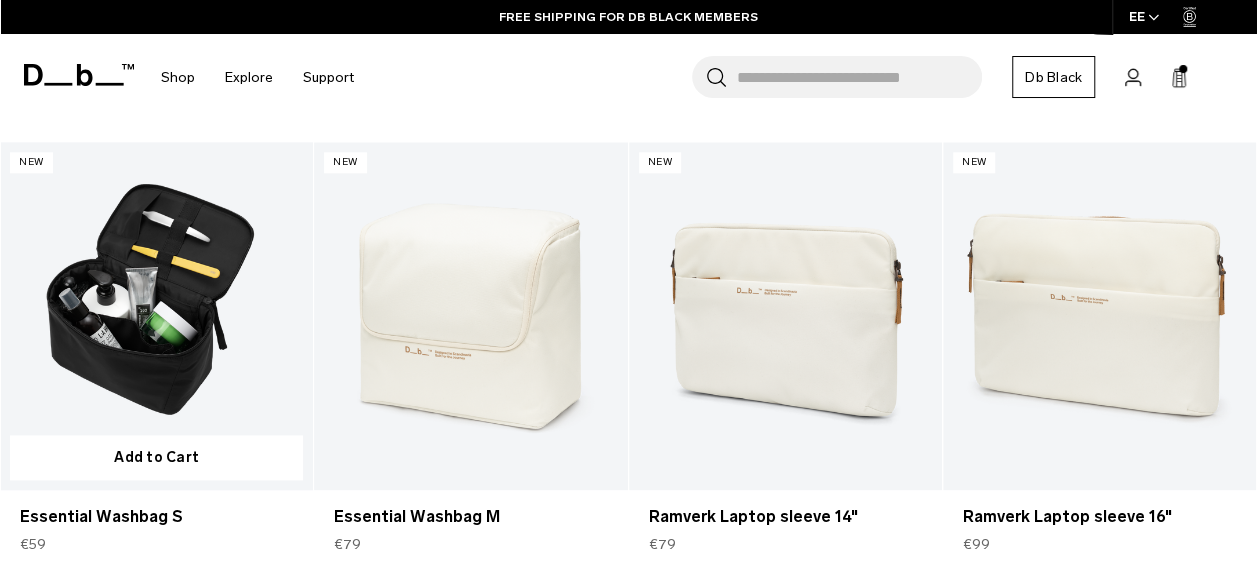 click at bounding box center (156, 316) 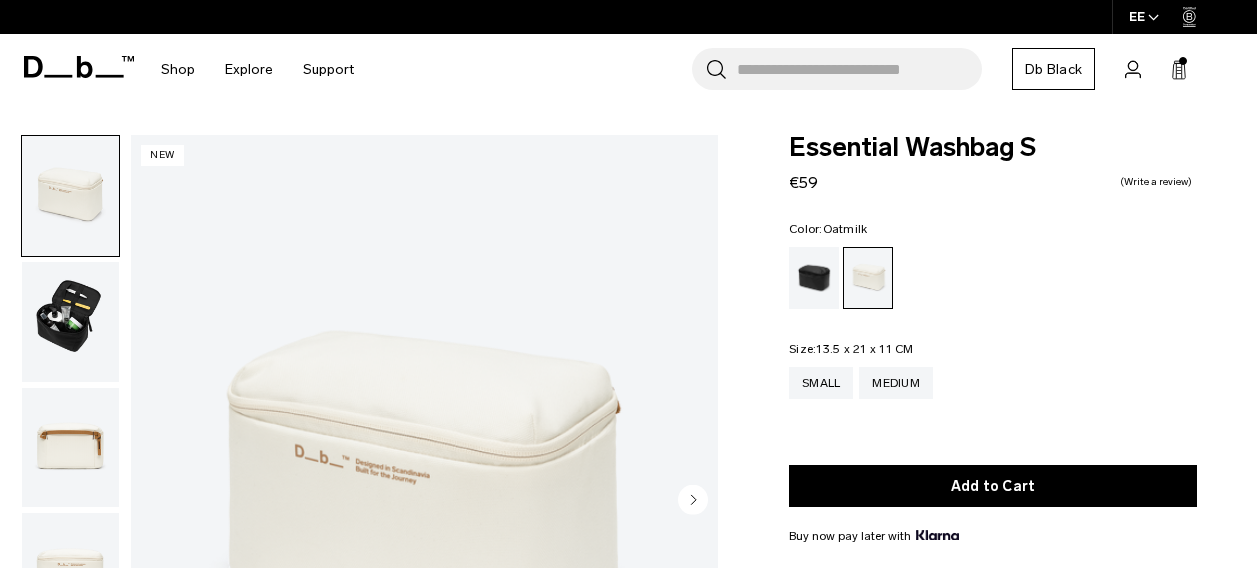 scroll, scrollTop: 0, scrollLeft: 0, axis: both 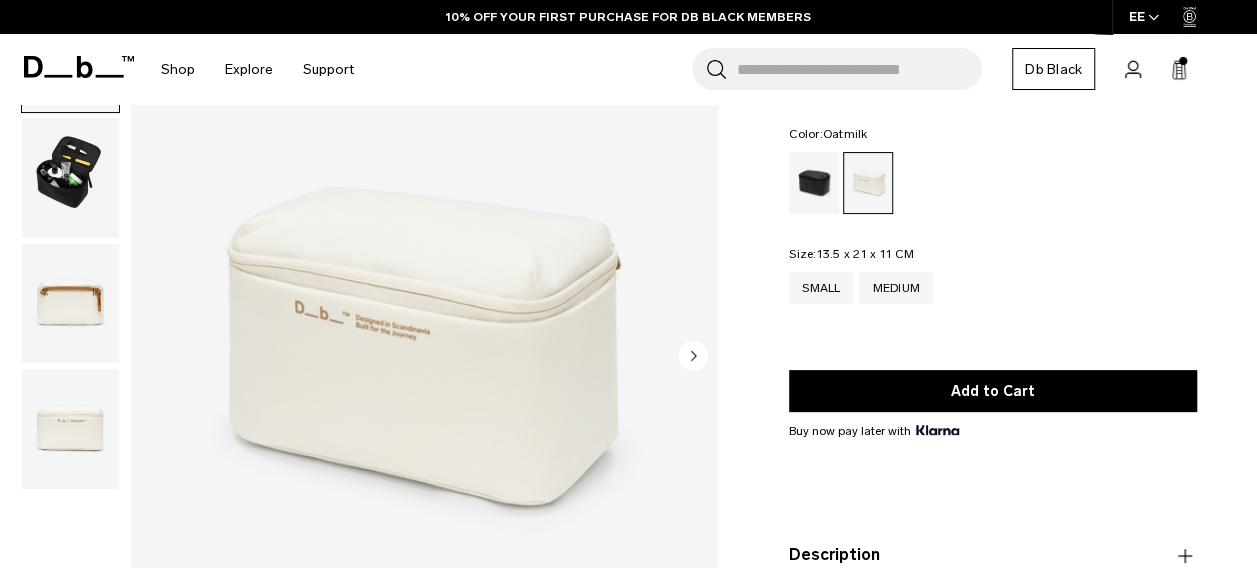 click at bounding box center [70, 304] 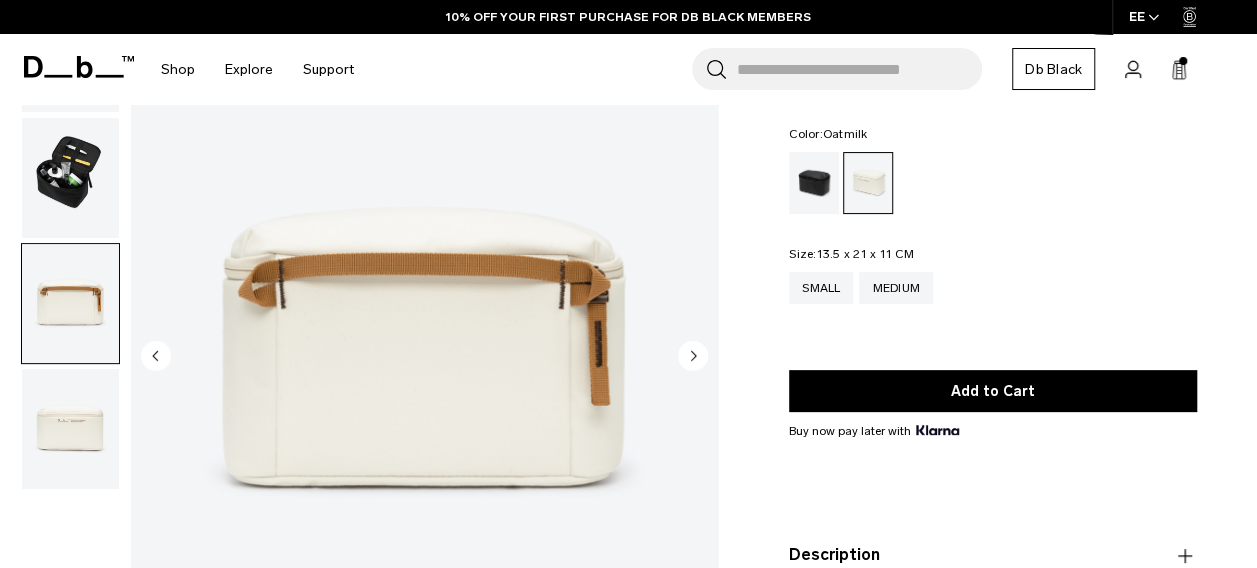 click at bounding box center [70, 429] 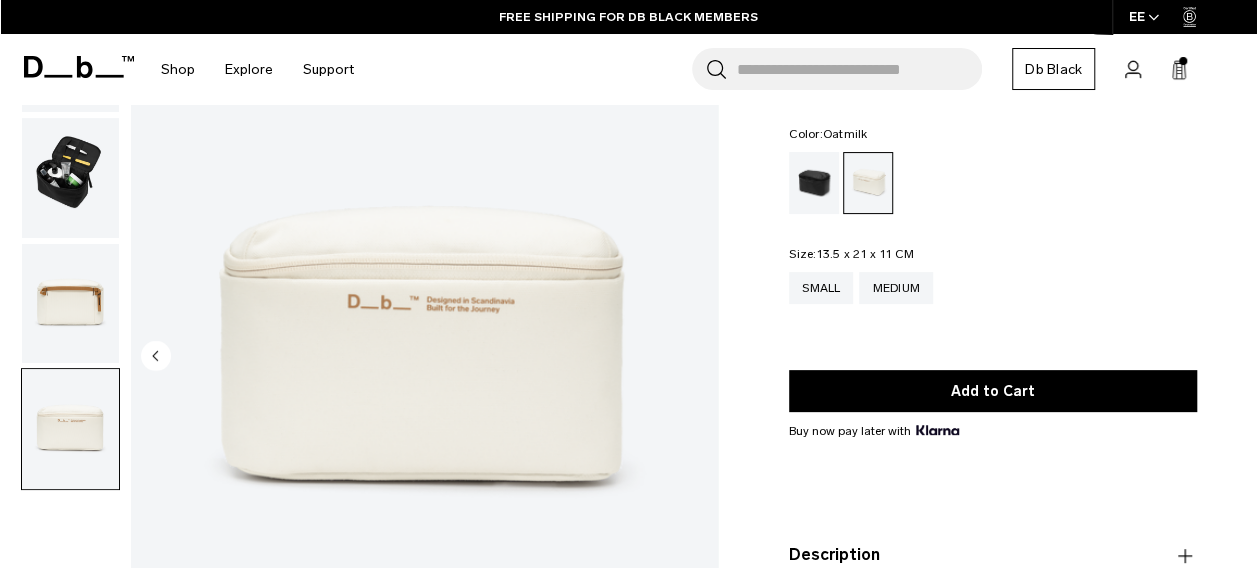 click at bounding box center (70, 178) 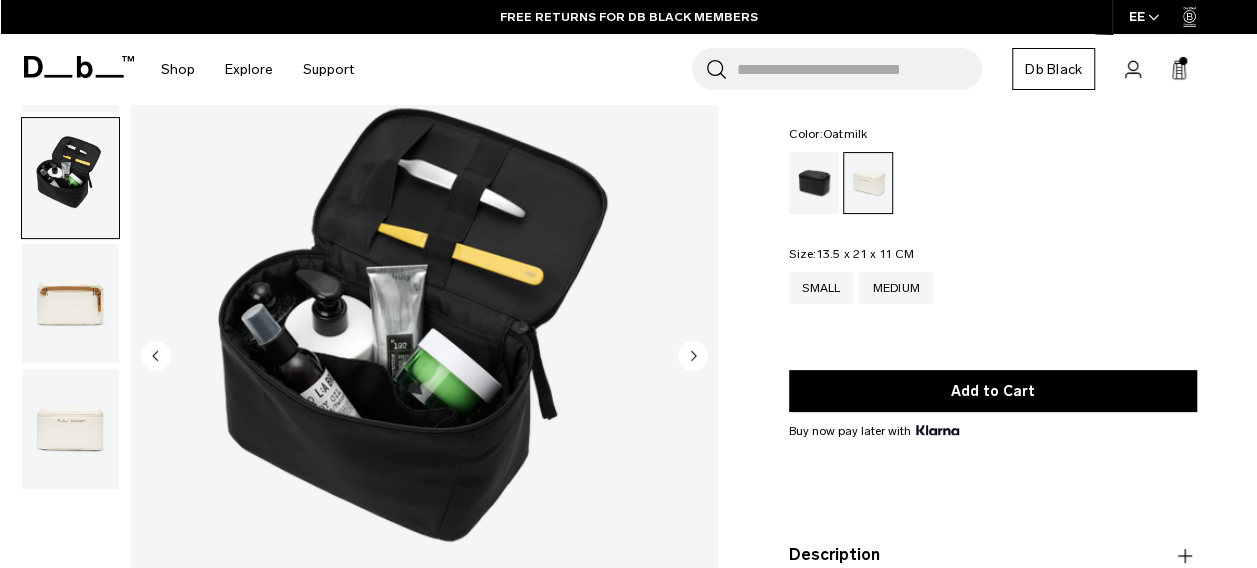 click 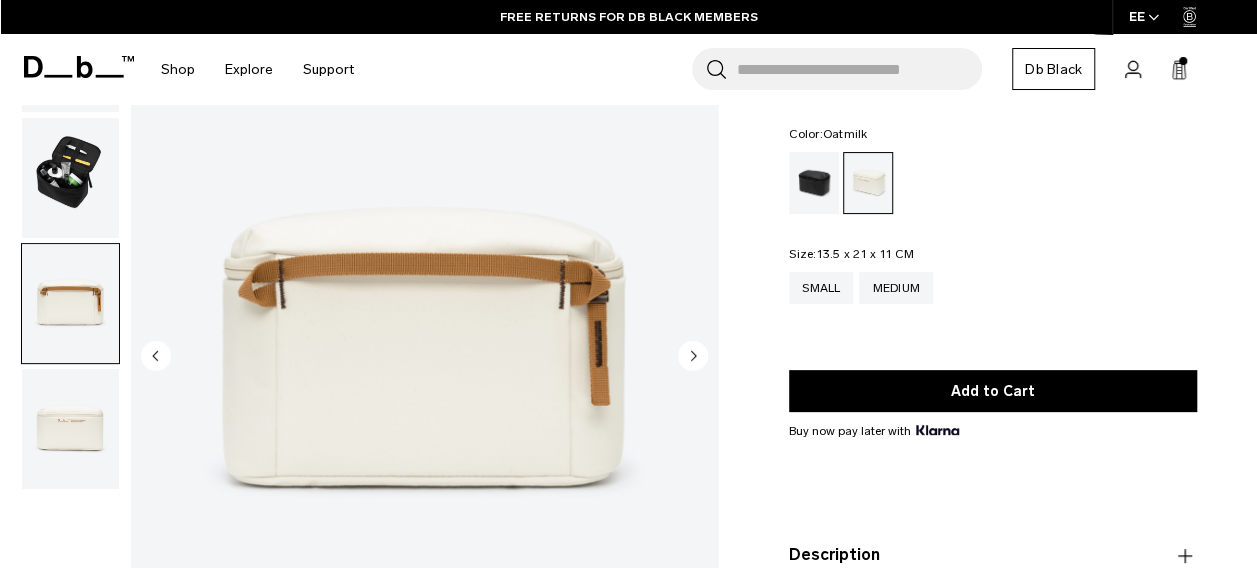 click 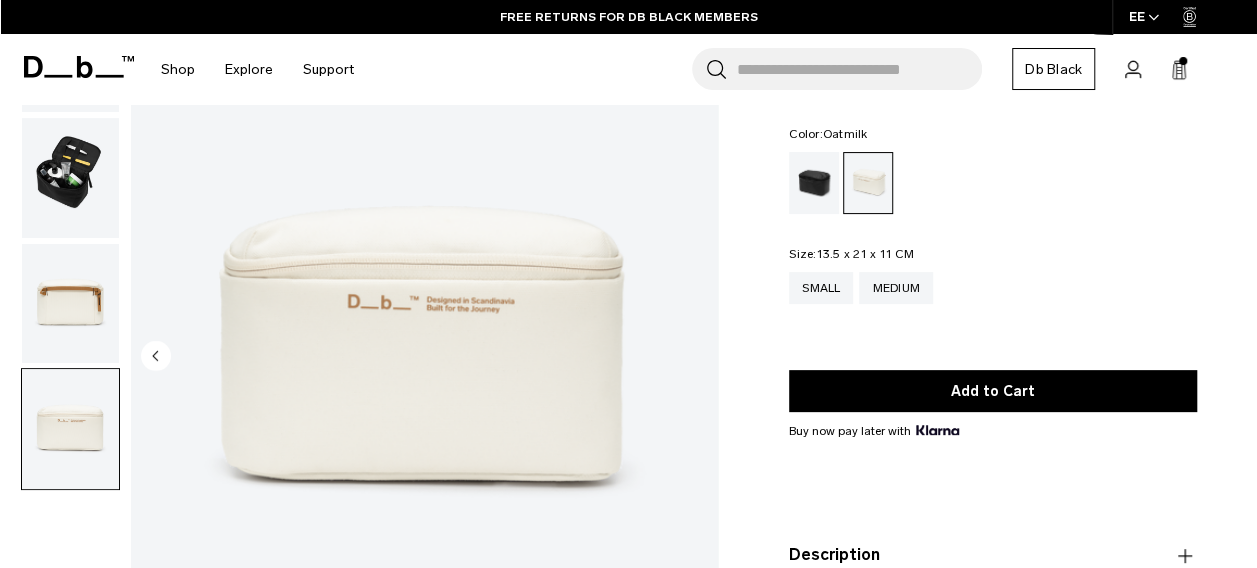 click at bounding box center (424, 357) 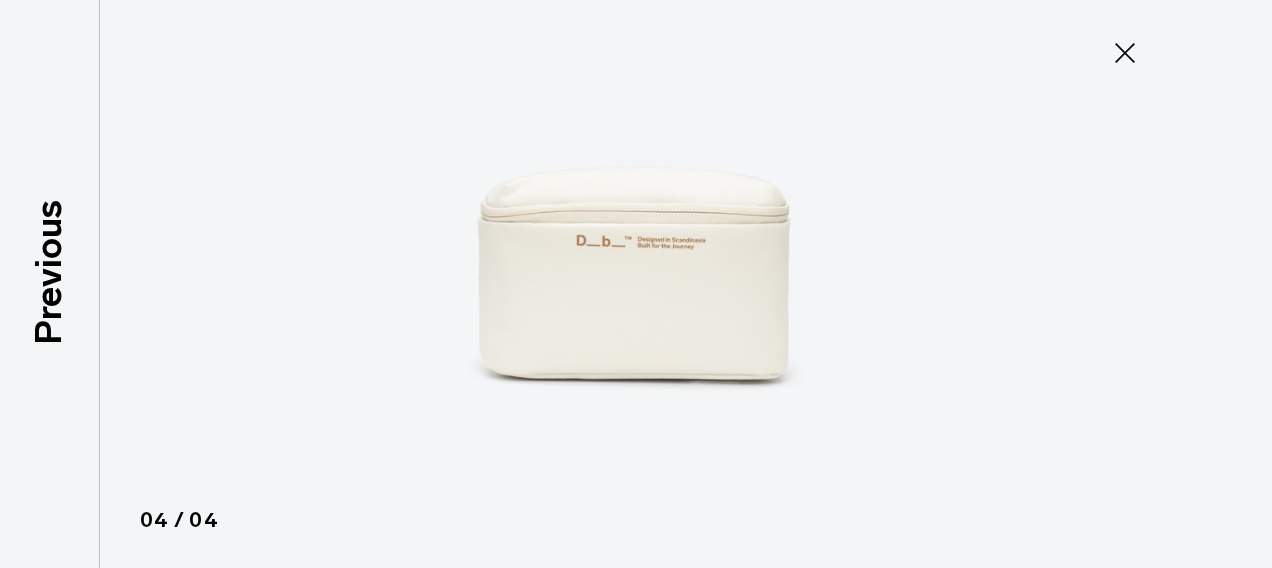 click 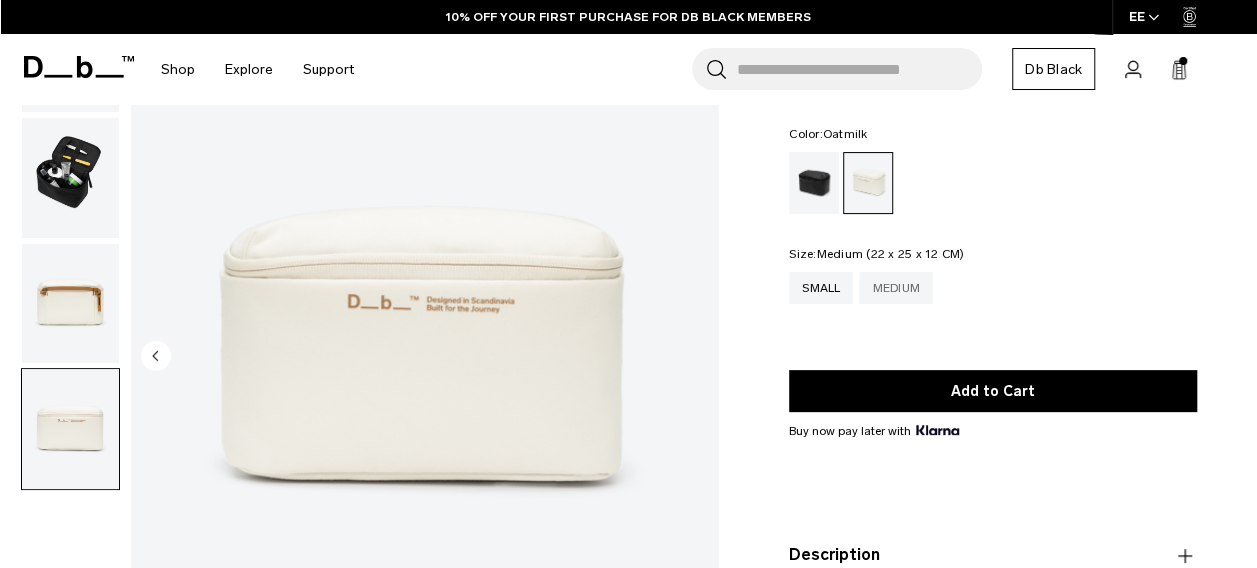 click on "Medium" at bounding box center (896, 288) 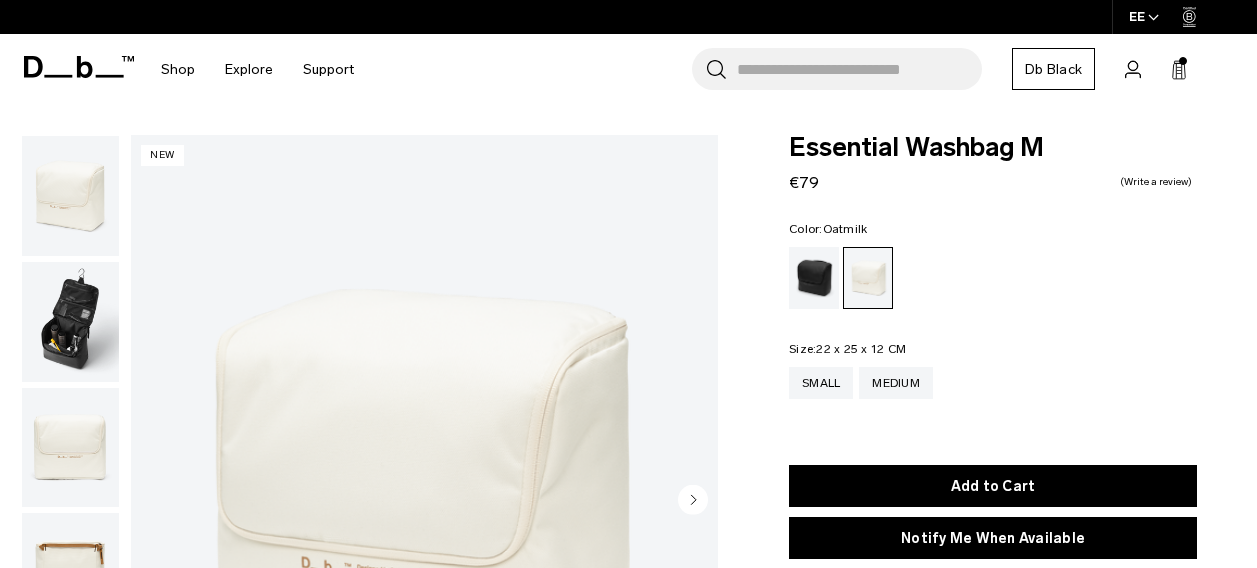 scroll, scrollTop: 142, scrollLeft: 0, axis: vertical 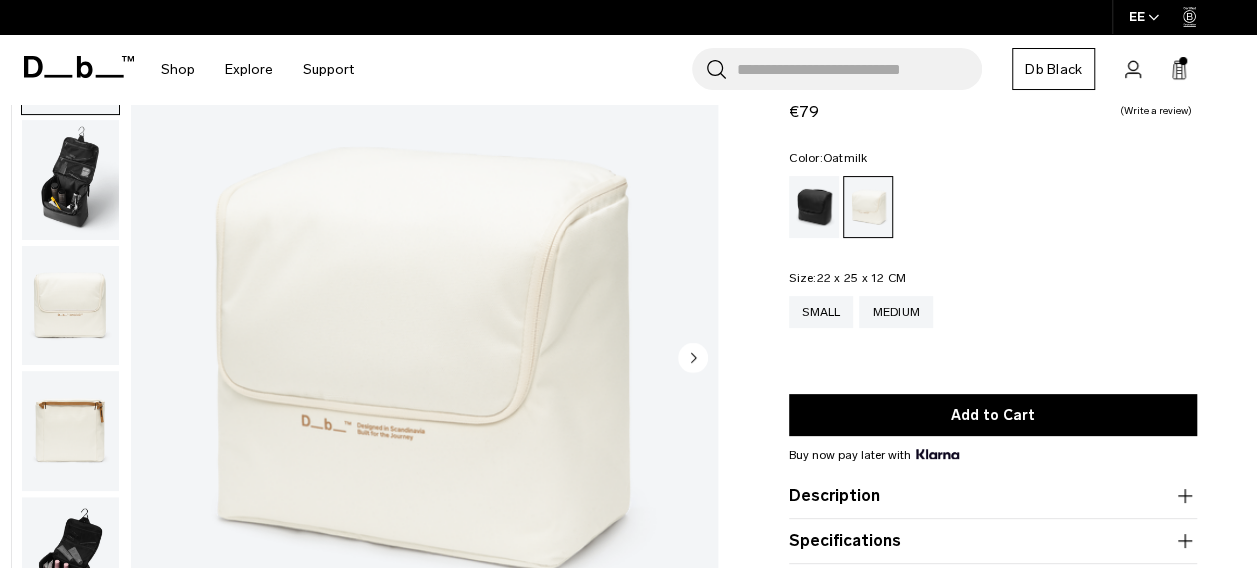click 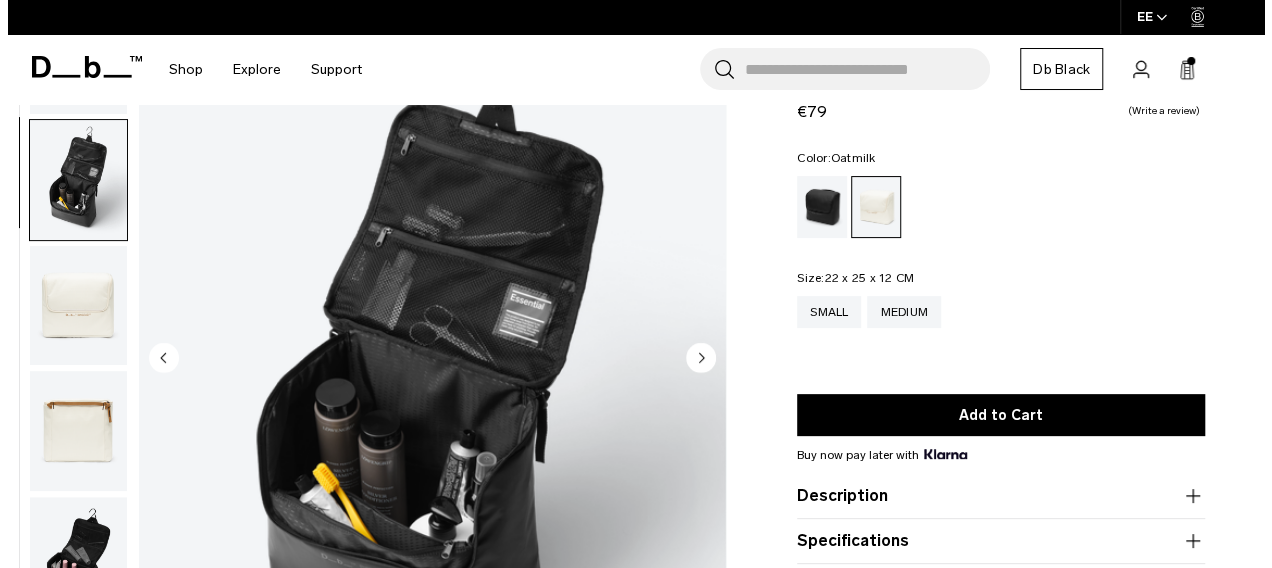 scroll, scrollTop: 18, scrollLeft: 0, axis: vertical 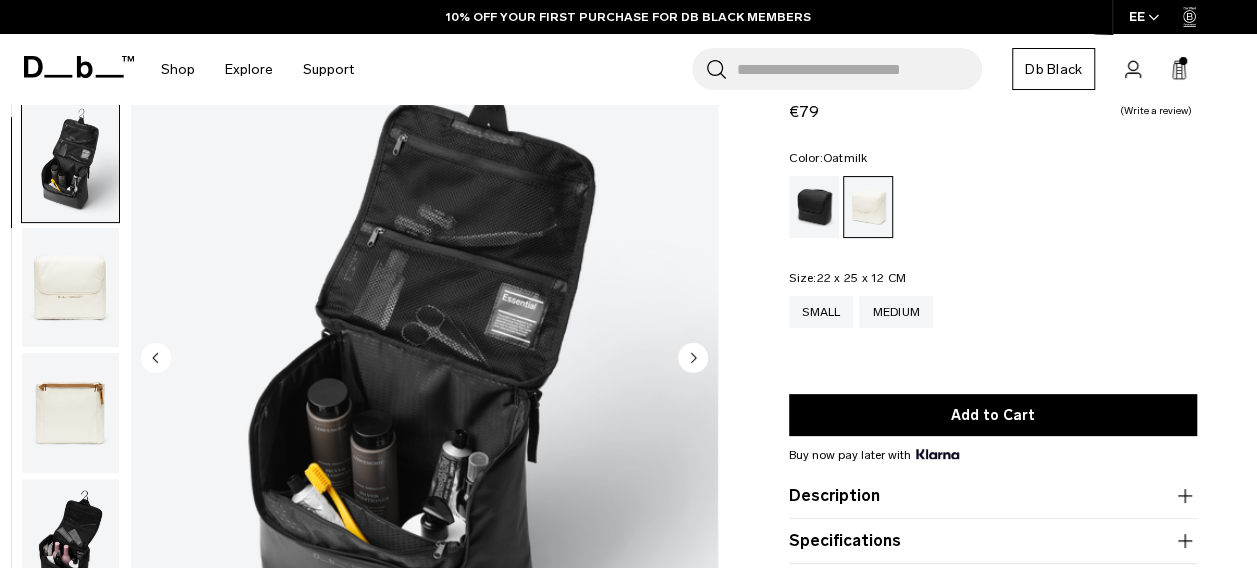 click 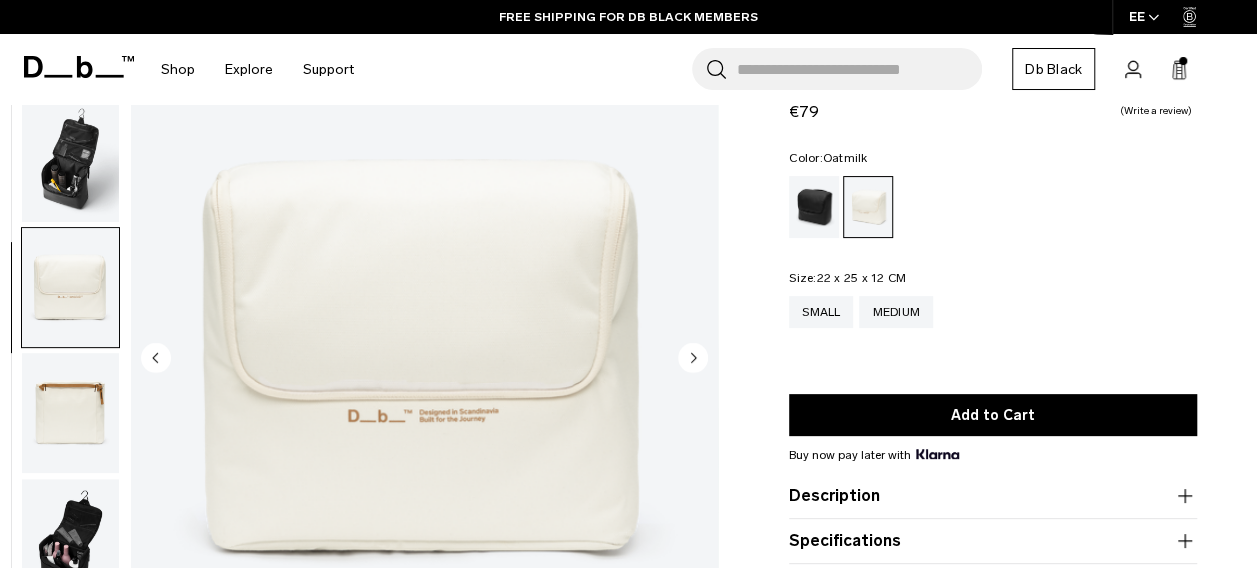 click 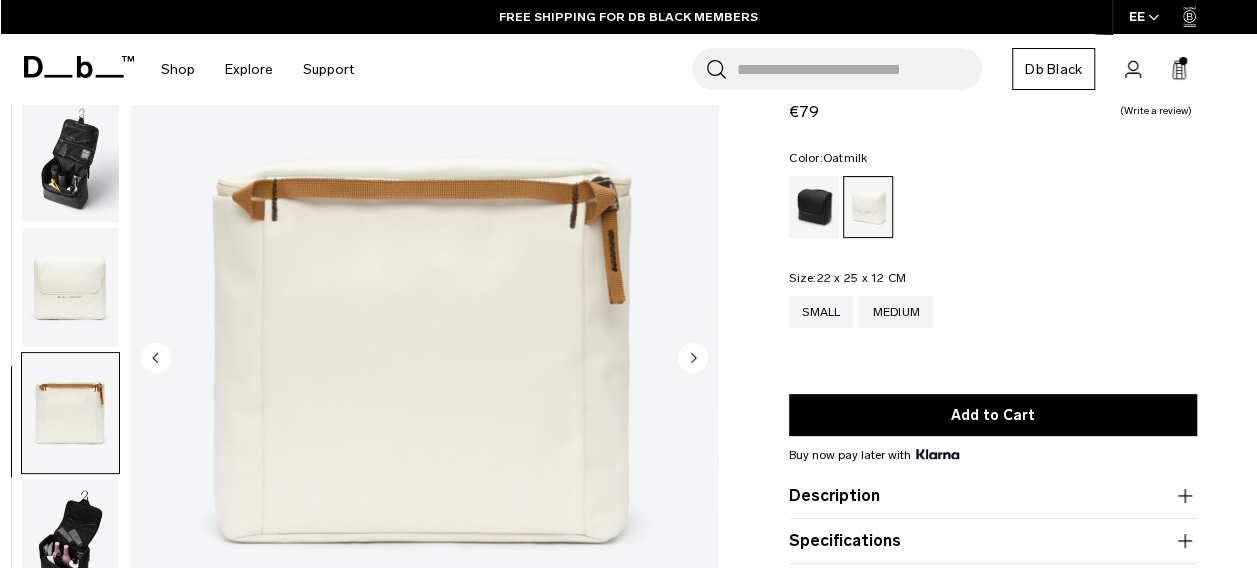 click 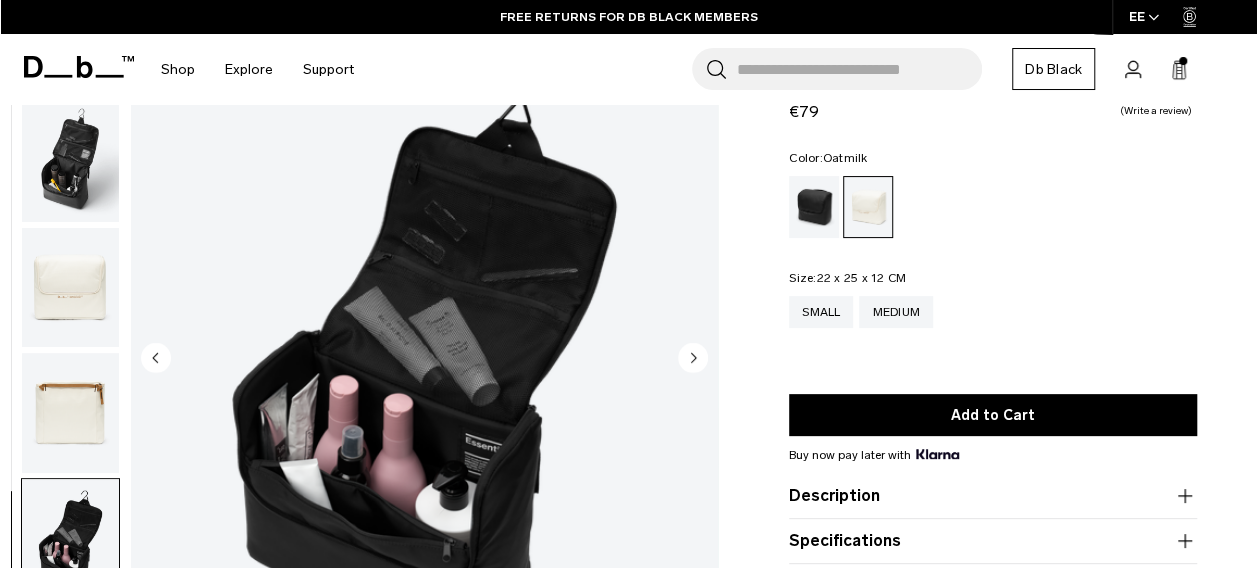 click 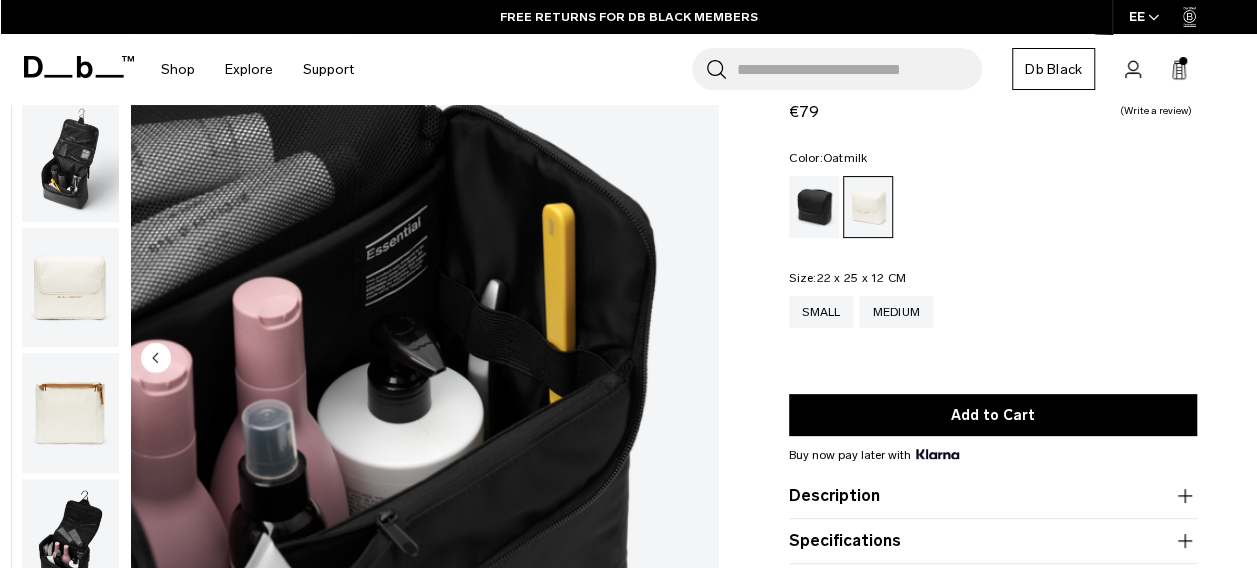 click at bounding box center [424, 359] 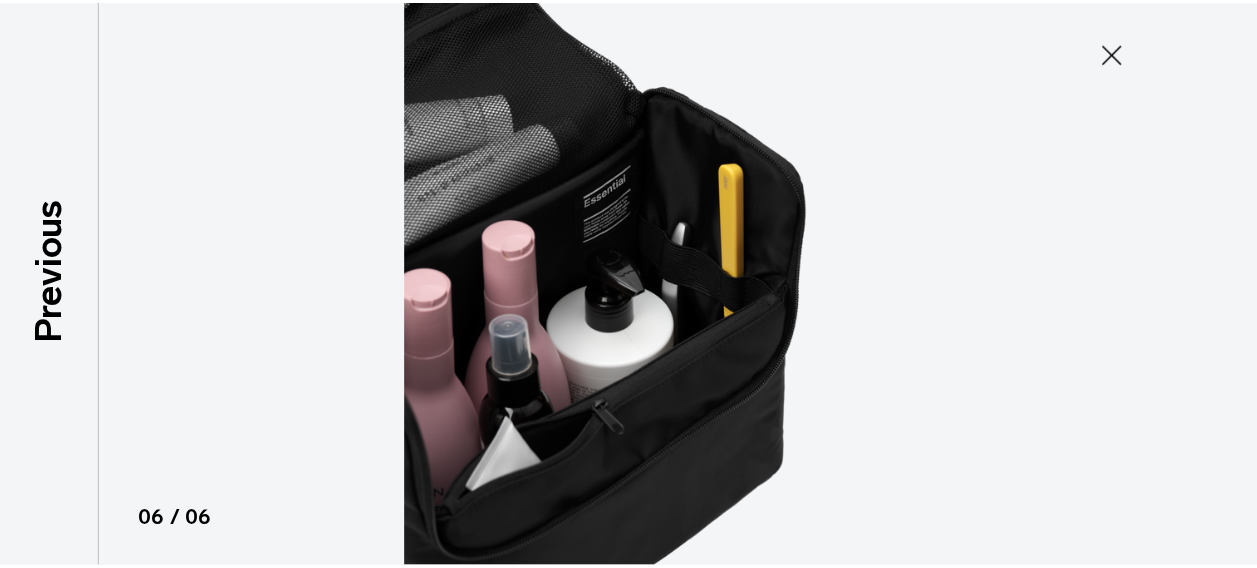 scroll, scrollTop: 8, scrollLeft: 0, axis: vertical 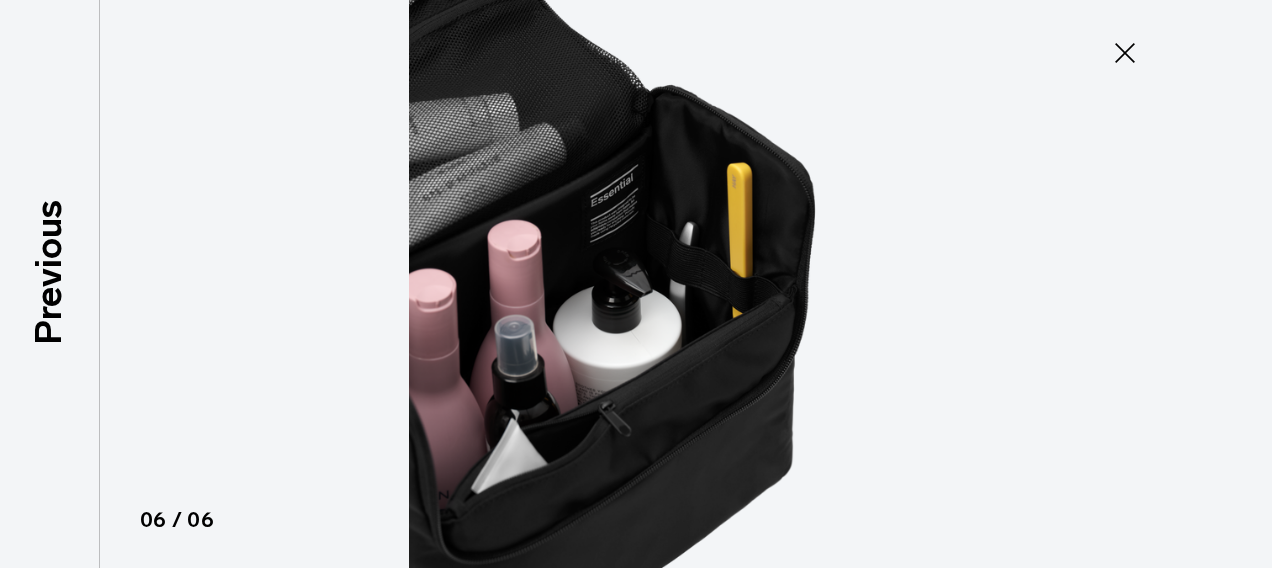 click 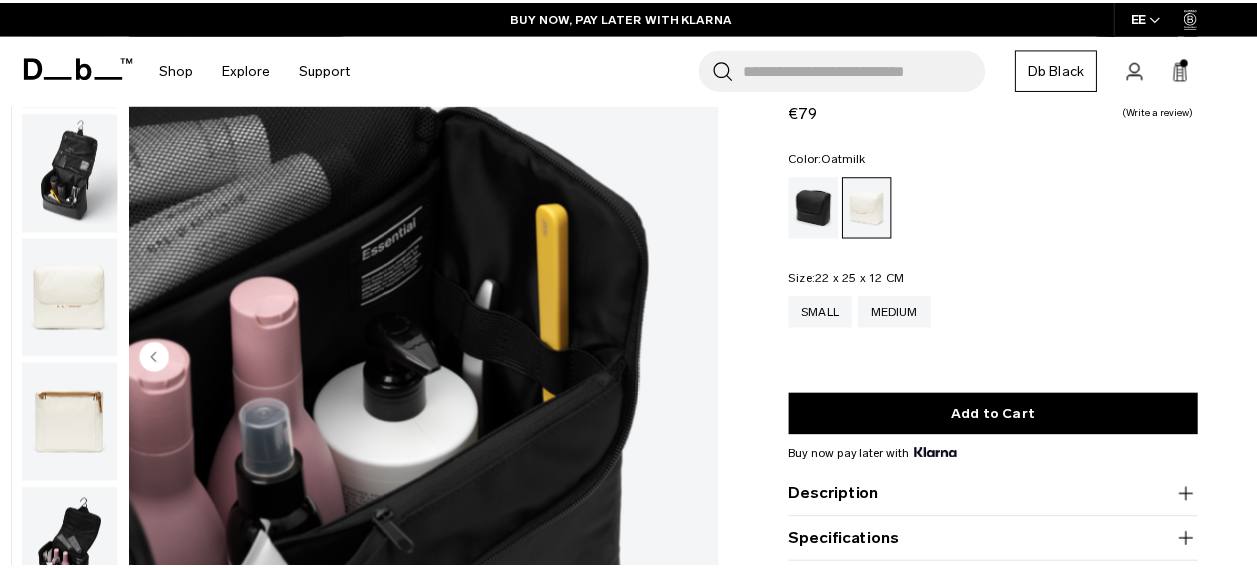 scroll, scrollTop: 18, scrollLeft: 0, axis: vertical 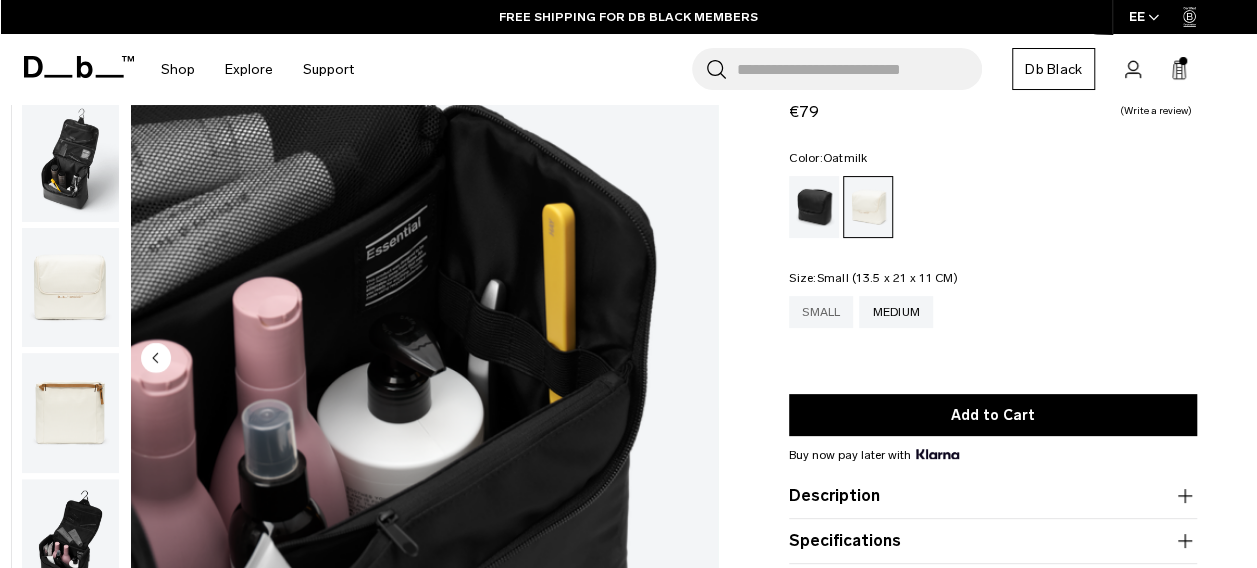 click on "Small" at bounding box center (821, 312) 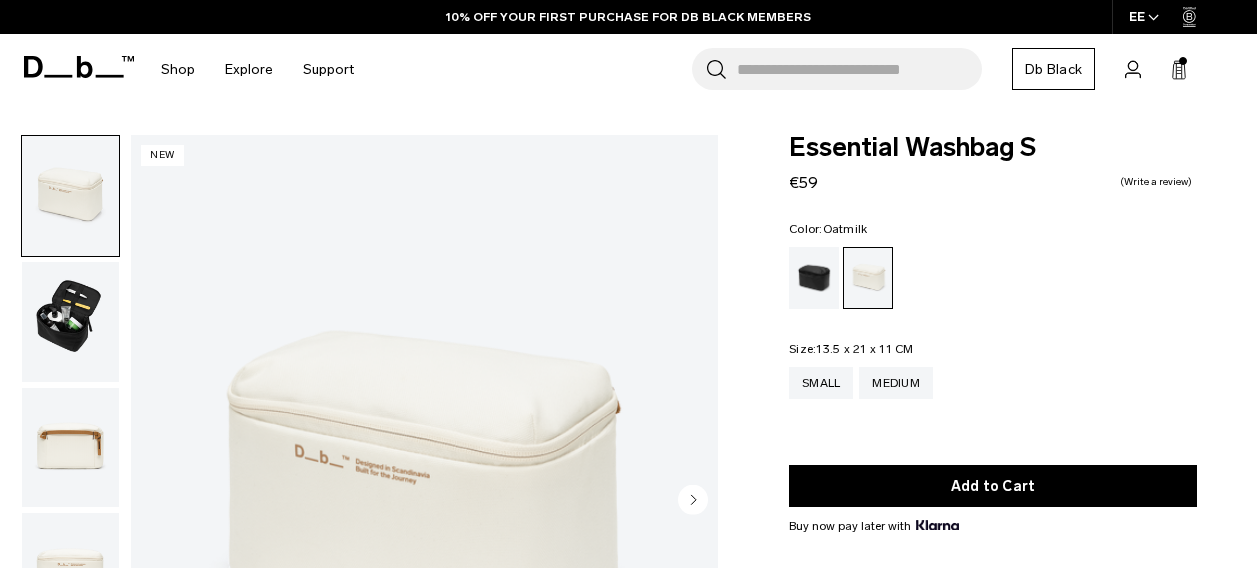 scroll, scrollTop: 58, scrollLeft: 0, axis: vertical 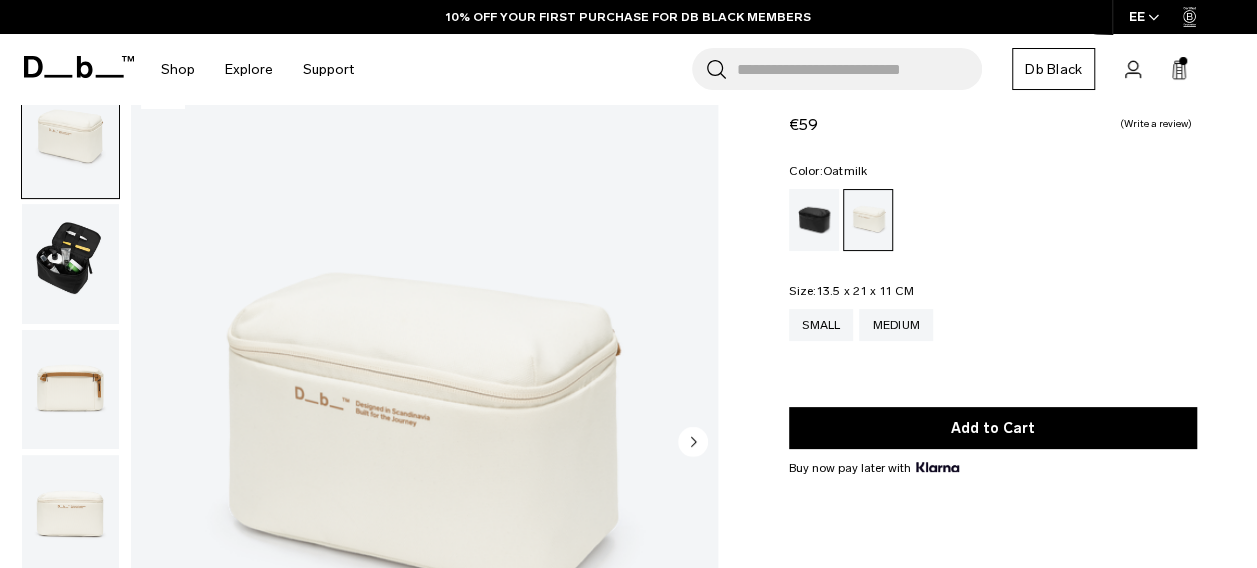 click 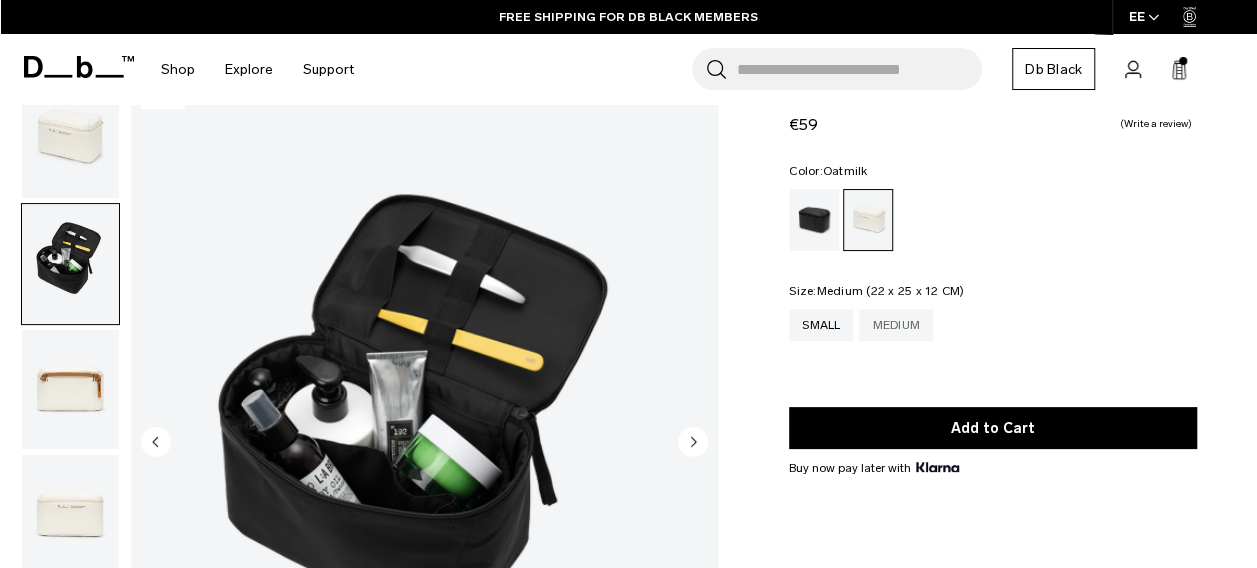 click on "Medium" at bounding box center [896, 325] 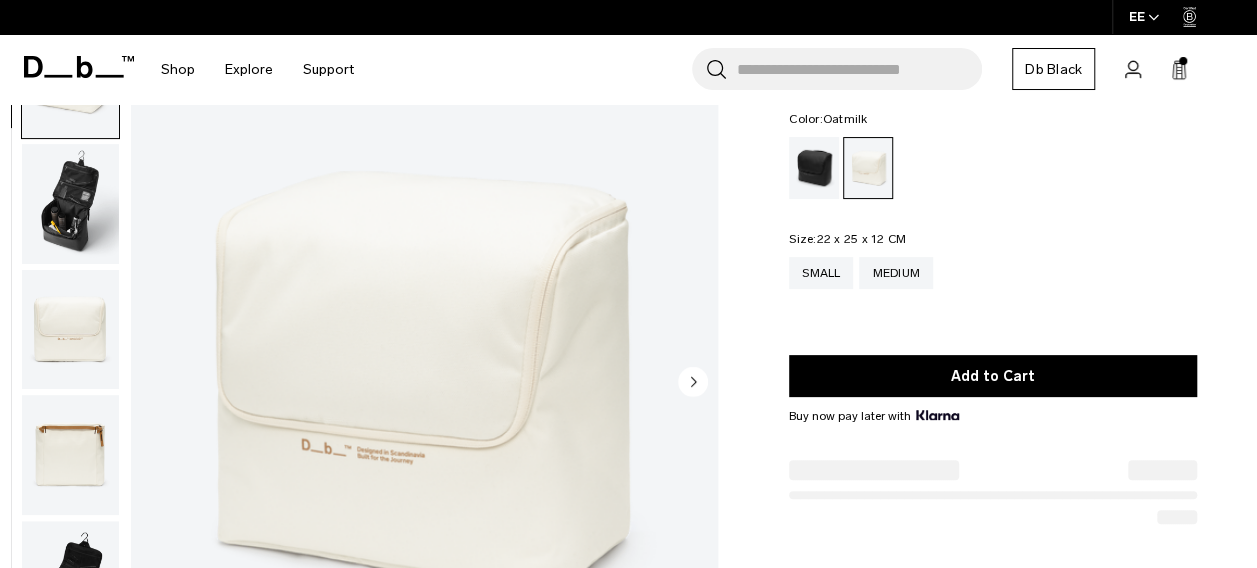 scroll, scrollTop: 0, scrollLeft: 0, axis: both 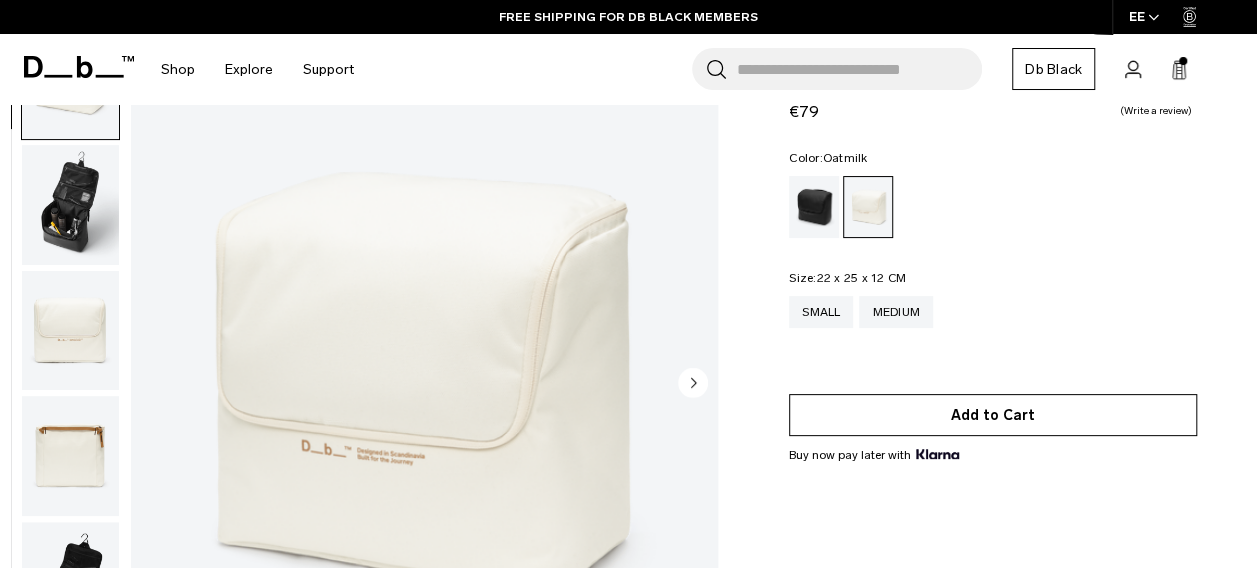 click on "Add to Cart" at bounding box center (993, 415) 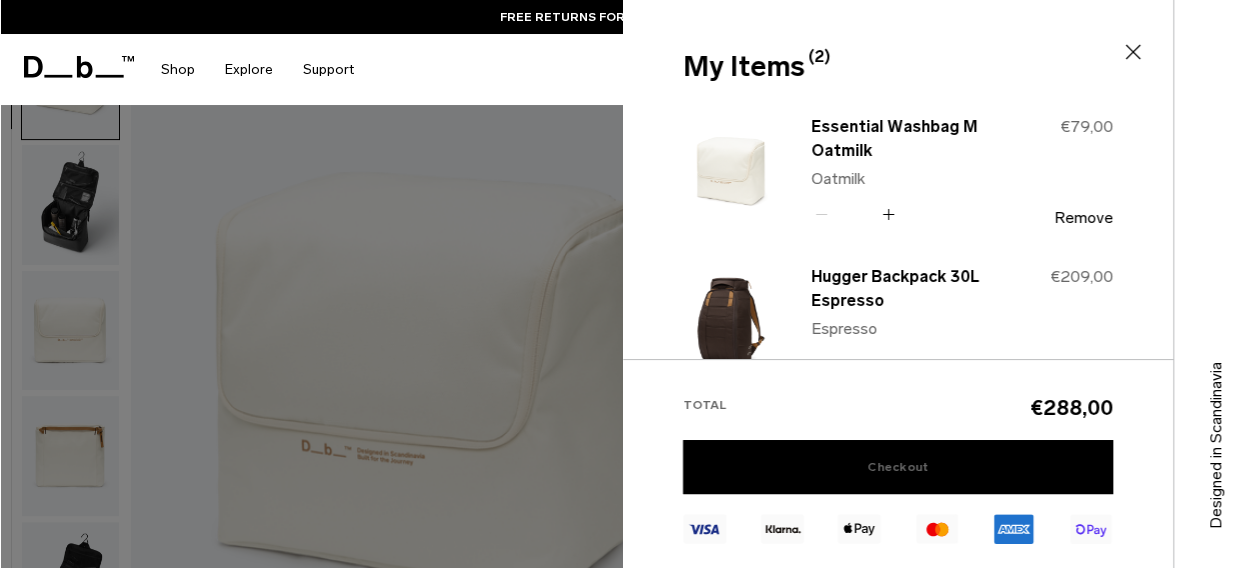 click on "Checkout" at bounding box center [898, 467] 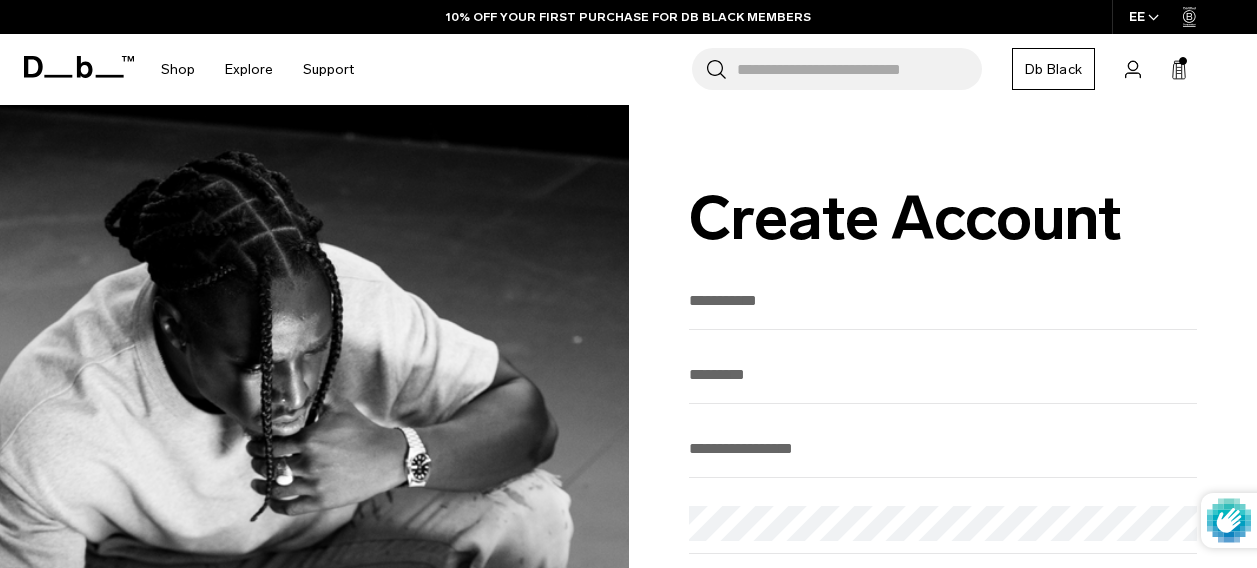 scroll, scrollTop: 48, scrollLeft: 0, axis: vertical 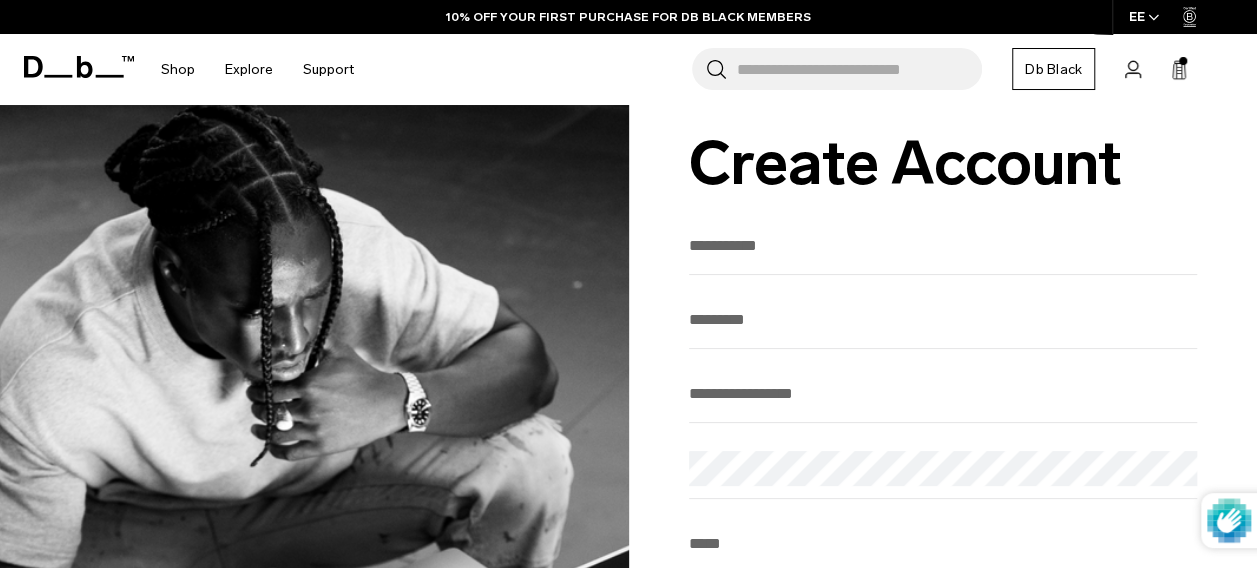 click 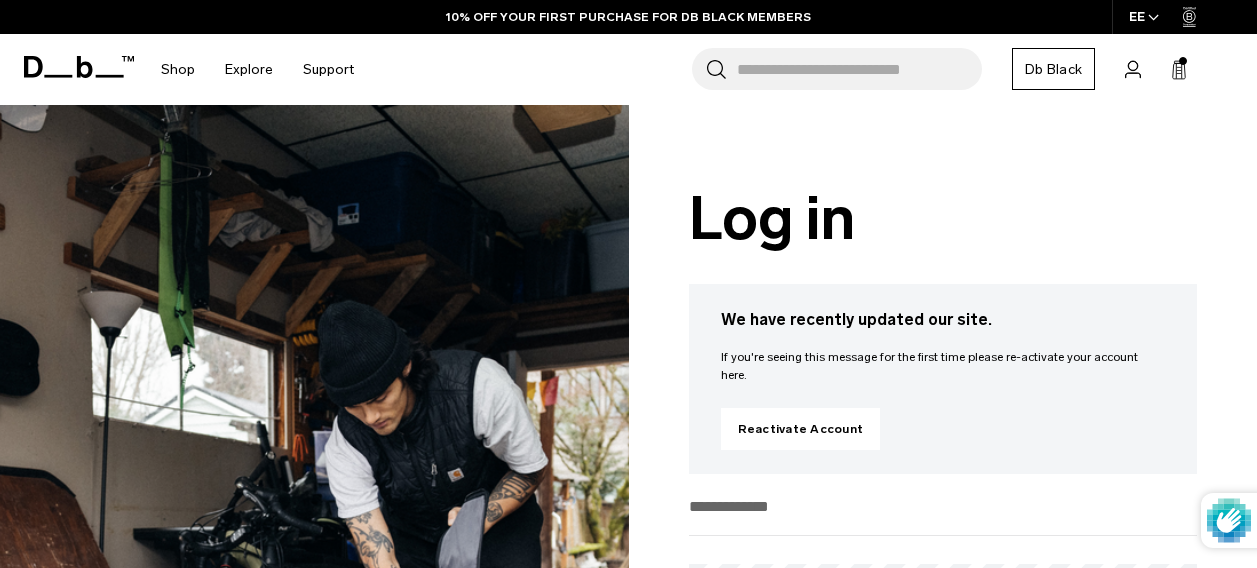 scroll, scrollTop: 129, scrollLeft: 0, axis: vertical 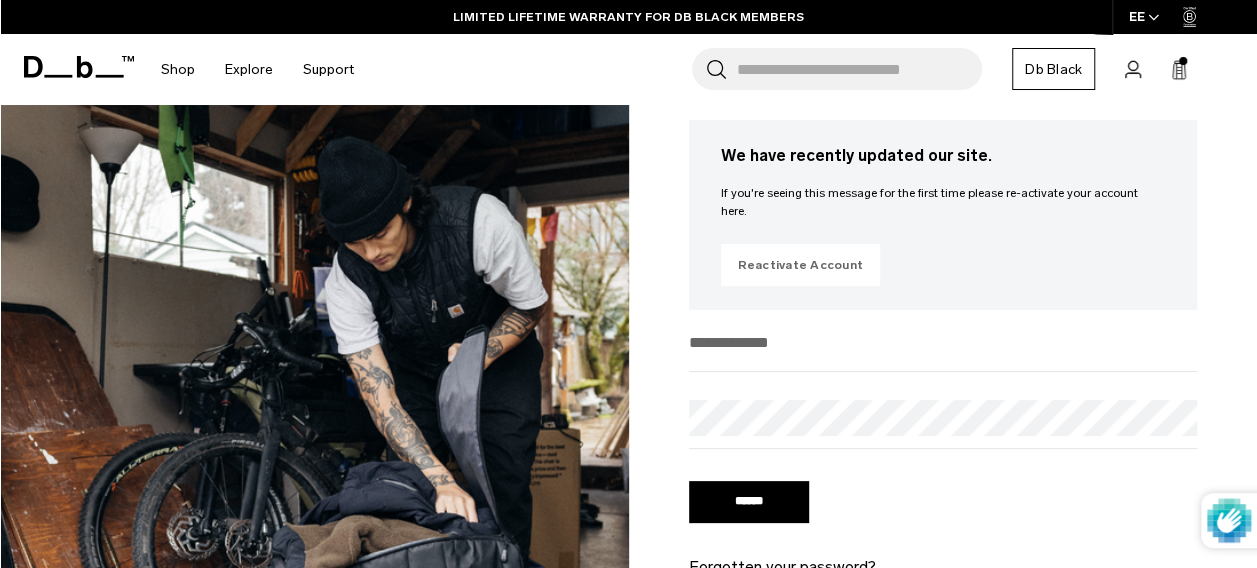 click on "Reactivate Account" at bounding box center [801, 265] 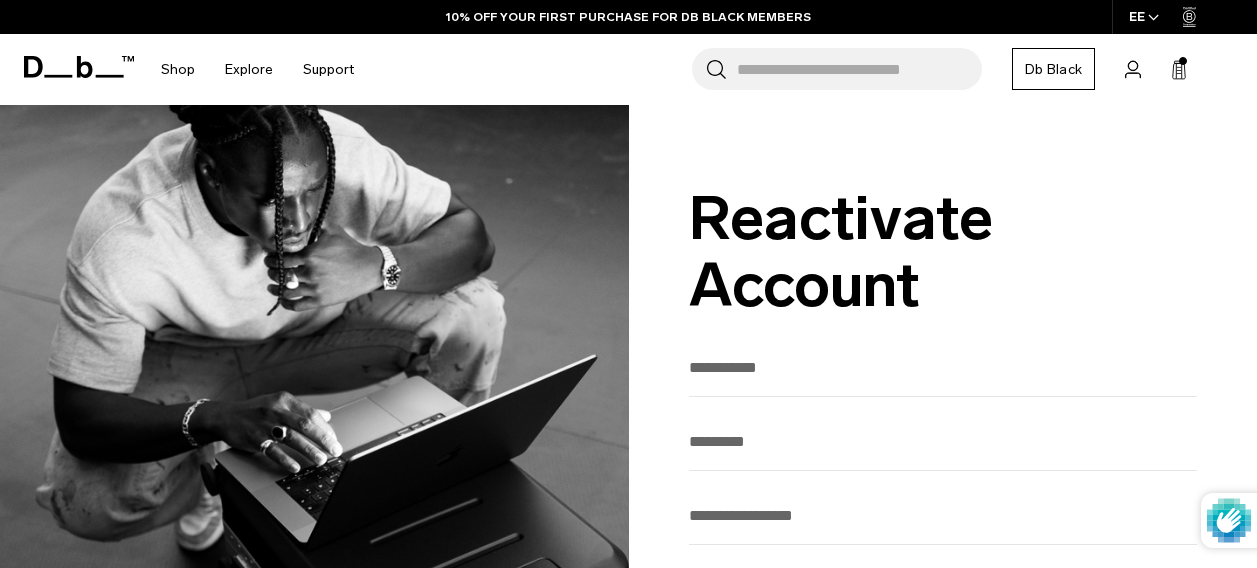 scroll, scrollTop: 0, scrollLeft: 0, axis: both 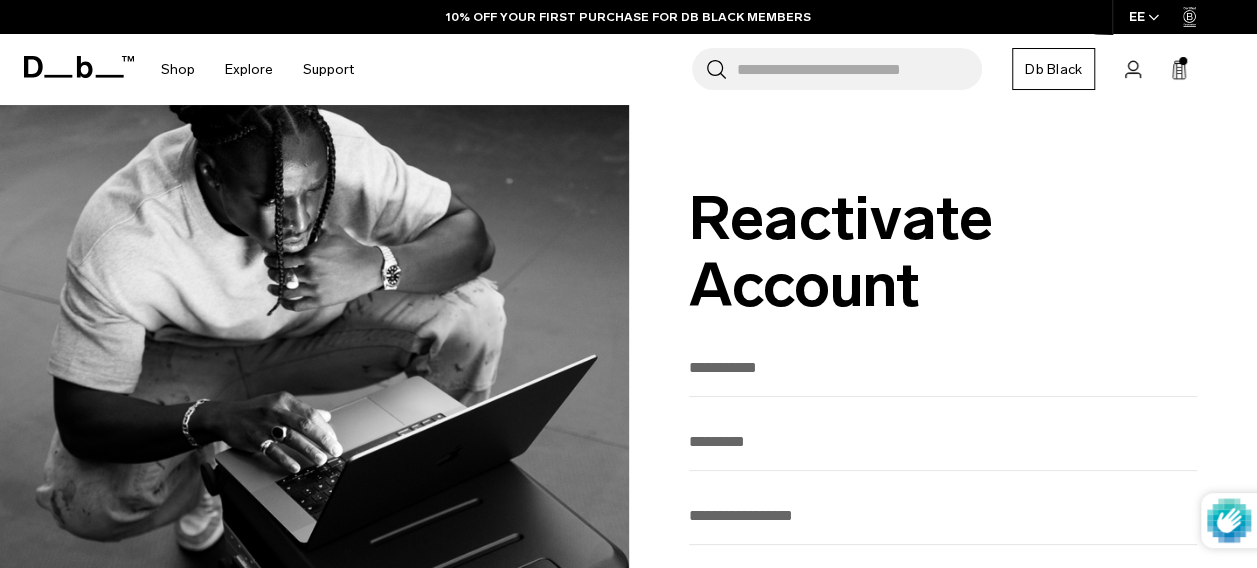 drag, startPoint x: 0, startPoint y: 0, endPoint x: 732, endPoint y: 367, distance: 818.8486 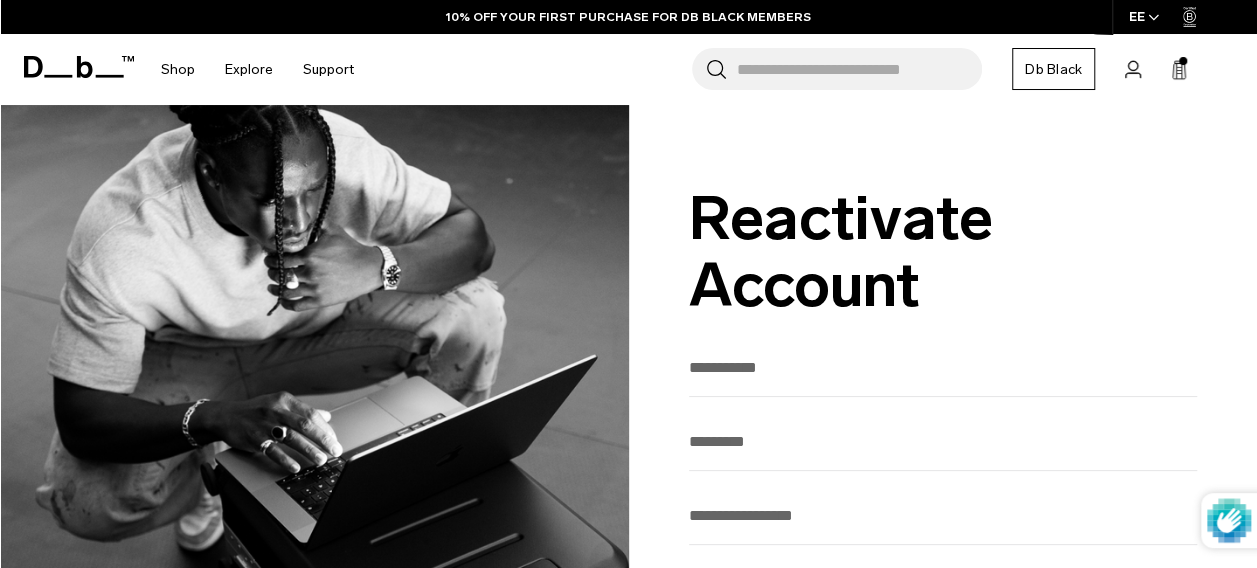 type on "*******" 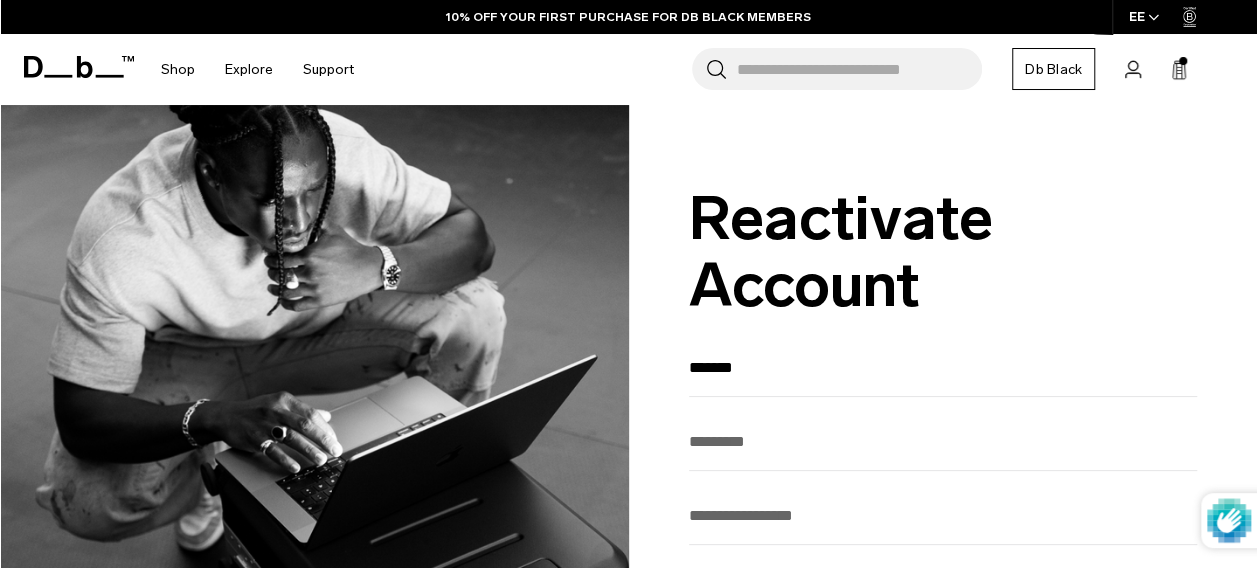 type on "*********" 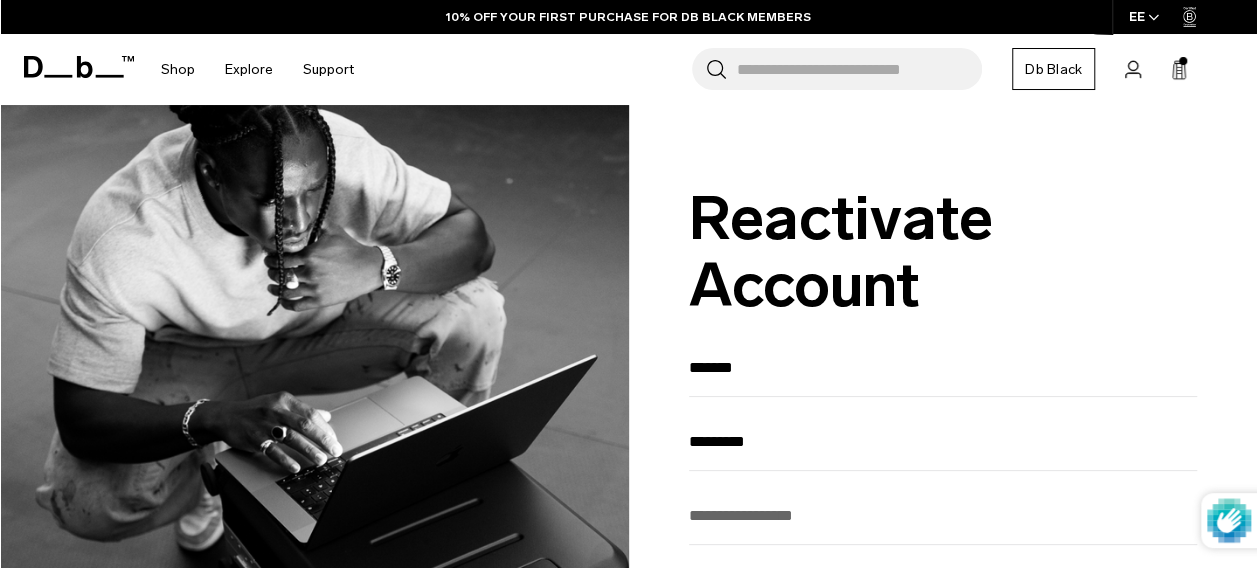 type on "**********" 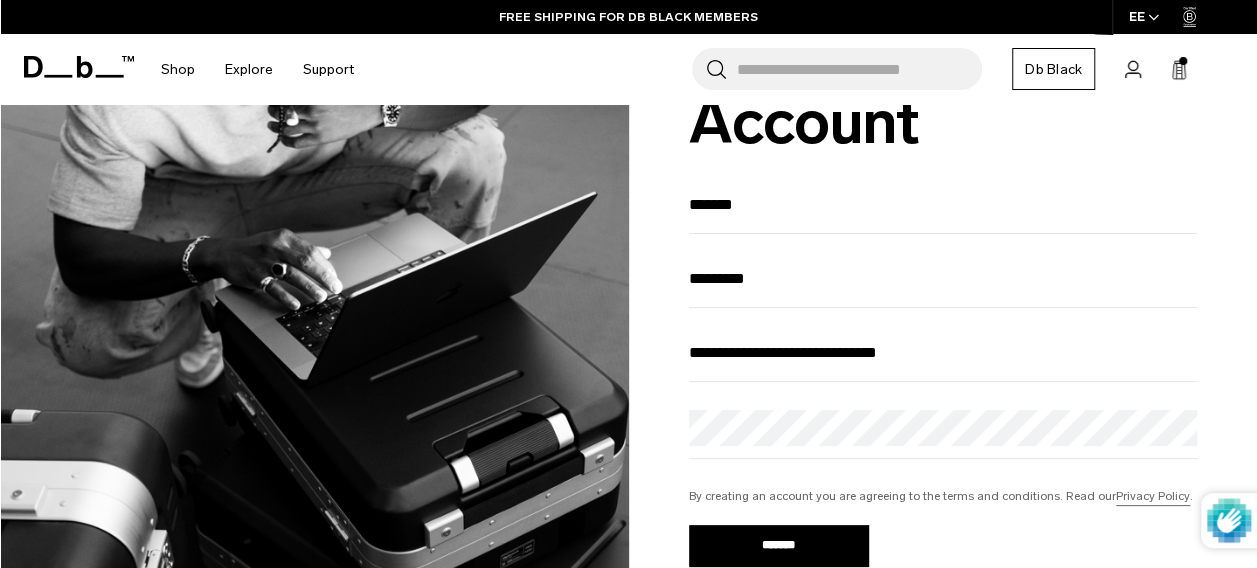 scroll, scrollTop: 172, scrollLeft: 0, axis: vertical 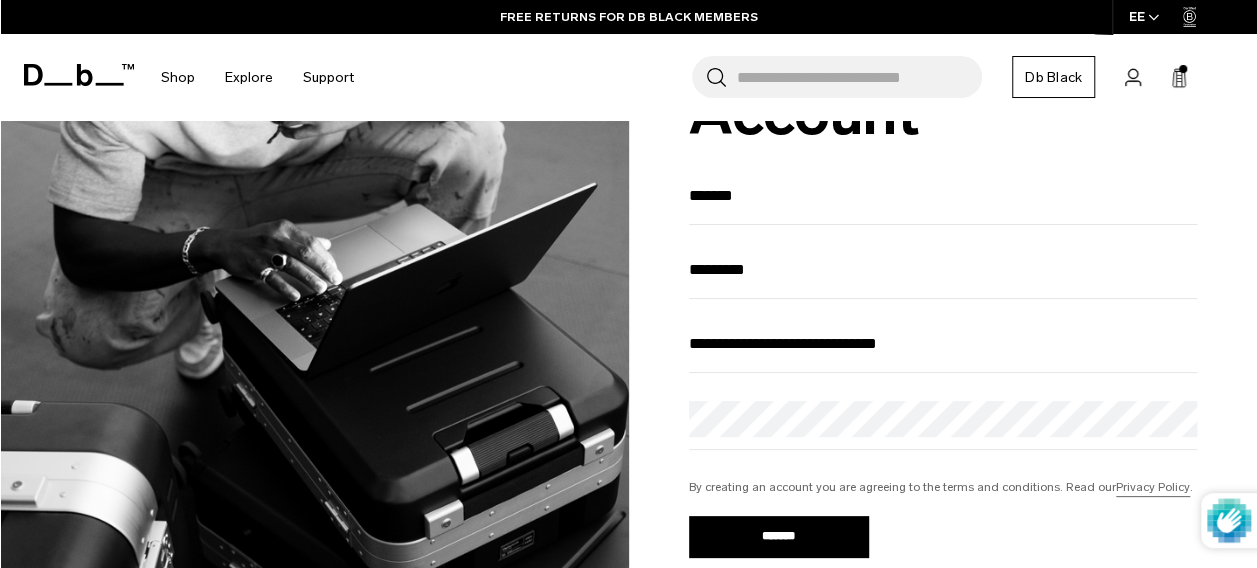 click on "*******" at bounding box center [779, 537] 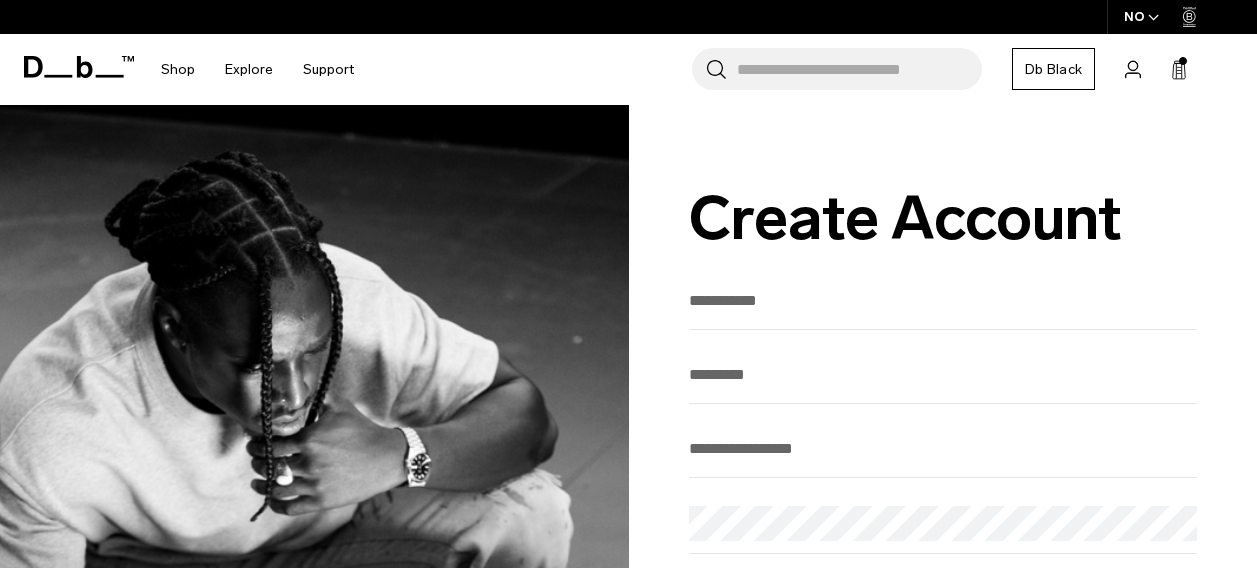 scroll, scrollTop: 0, scrollLeft: 0, axis: both 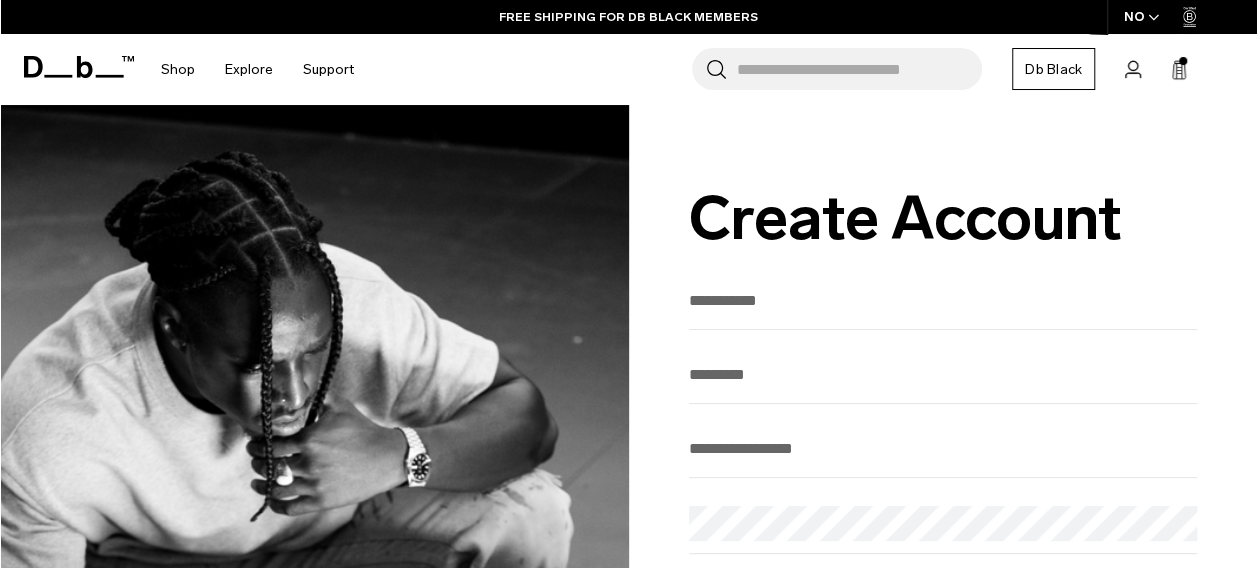 click at bounding box center (943, 300) 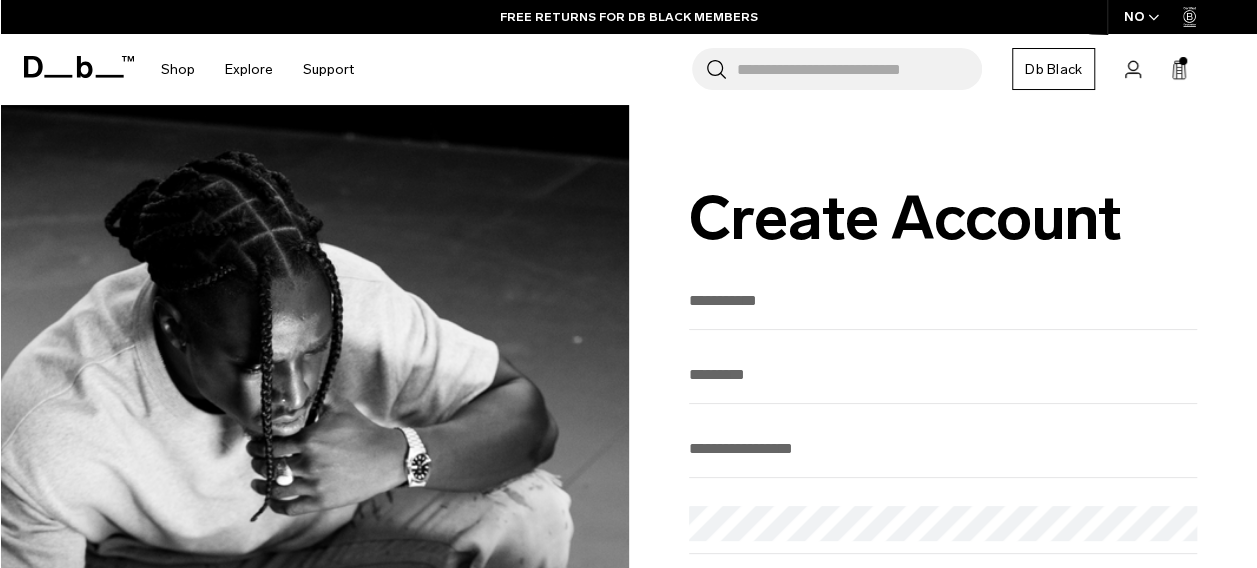 type on "*******" 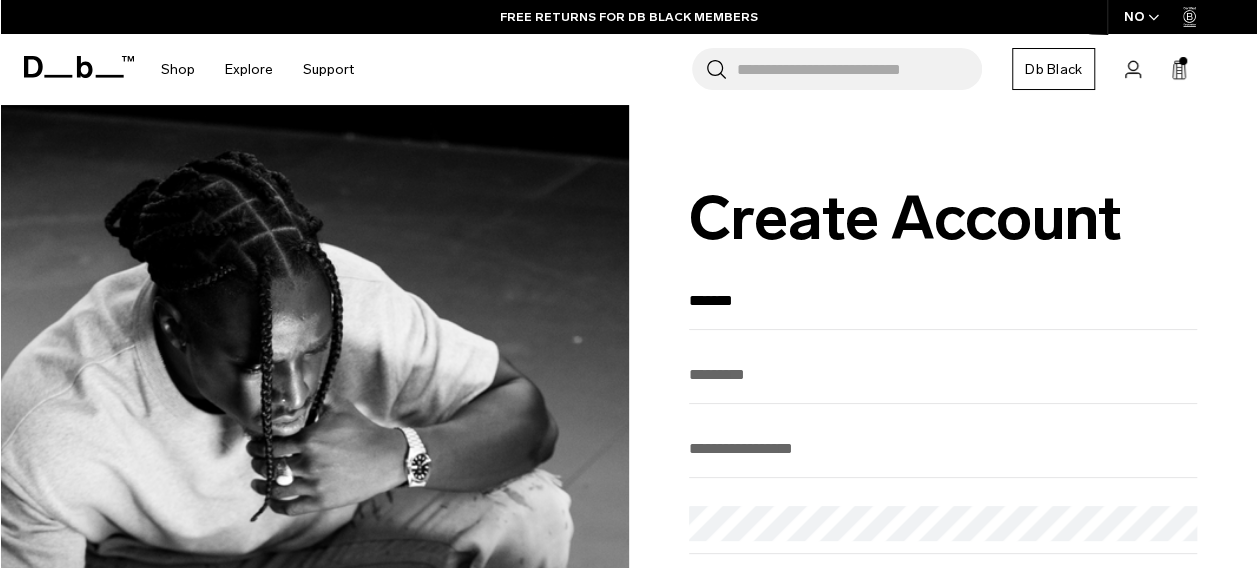 type on "*********" 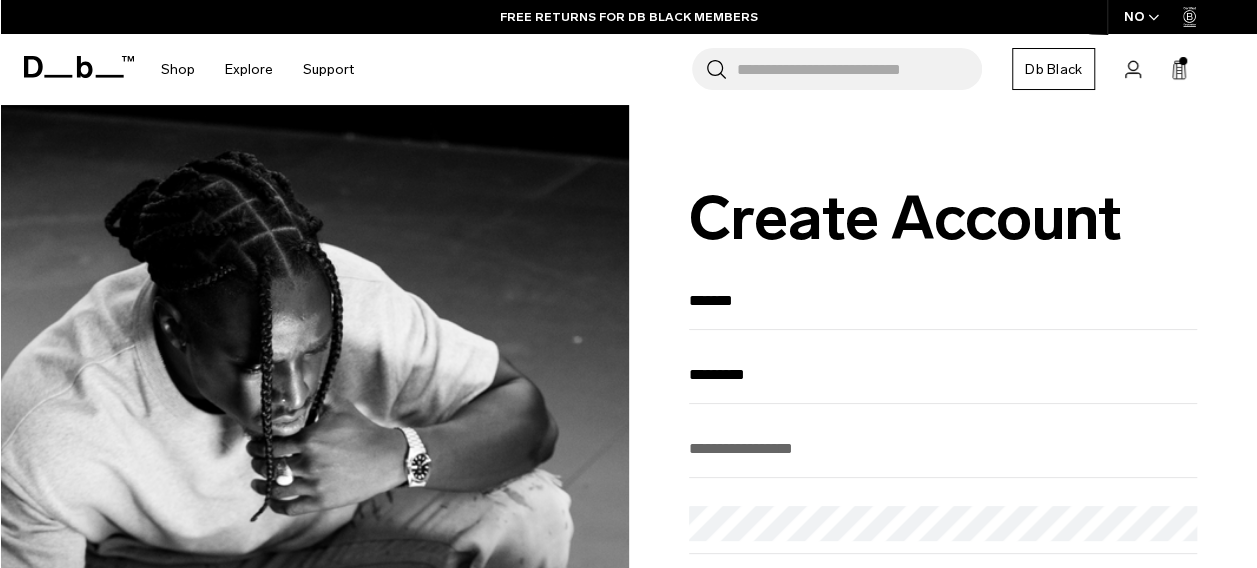 type on "**********" 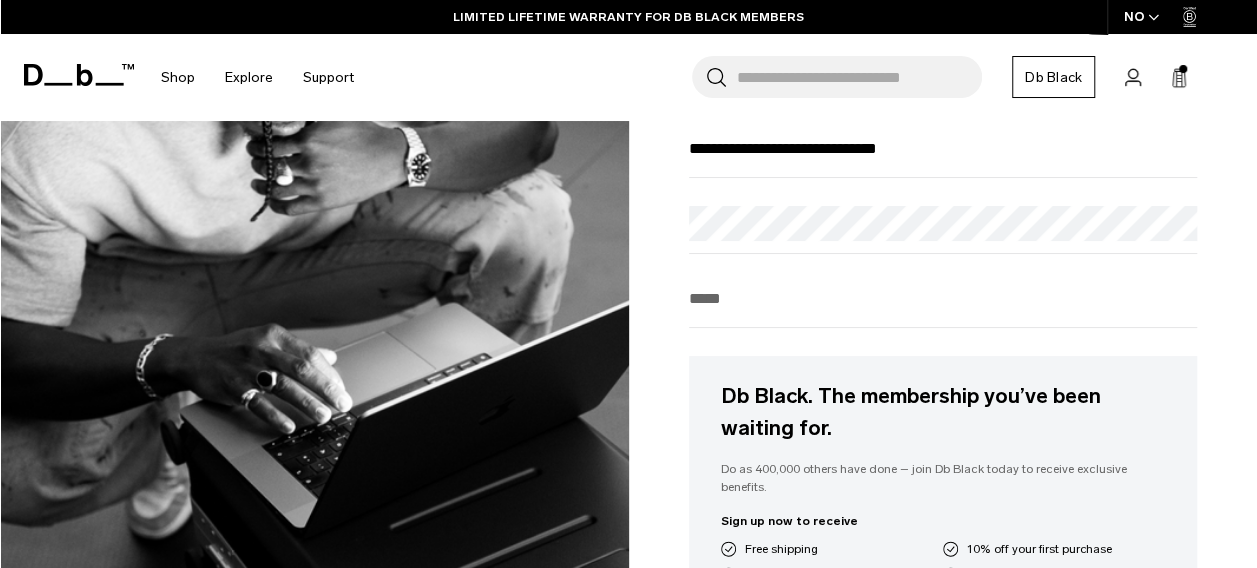 scroll, scrollTop: 281, scrollLeft: 0, axis: vertical 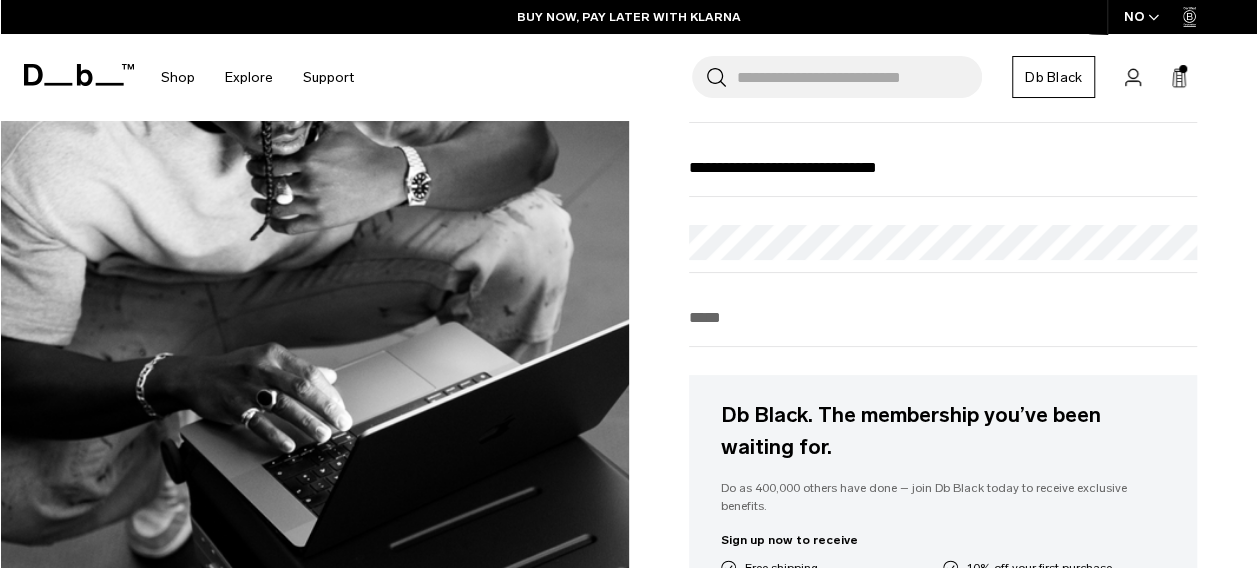 click at bounding box center [943, 317] 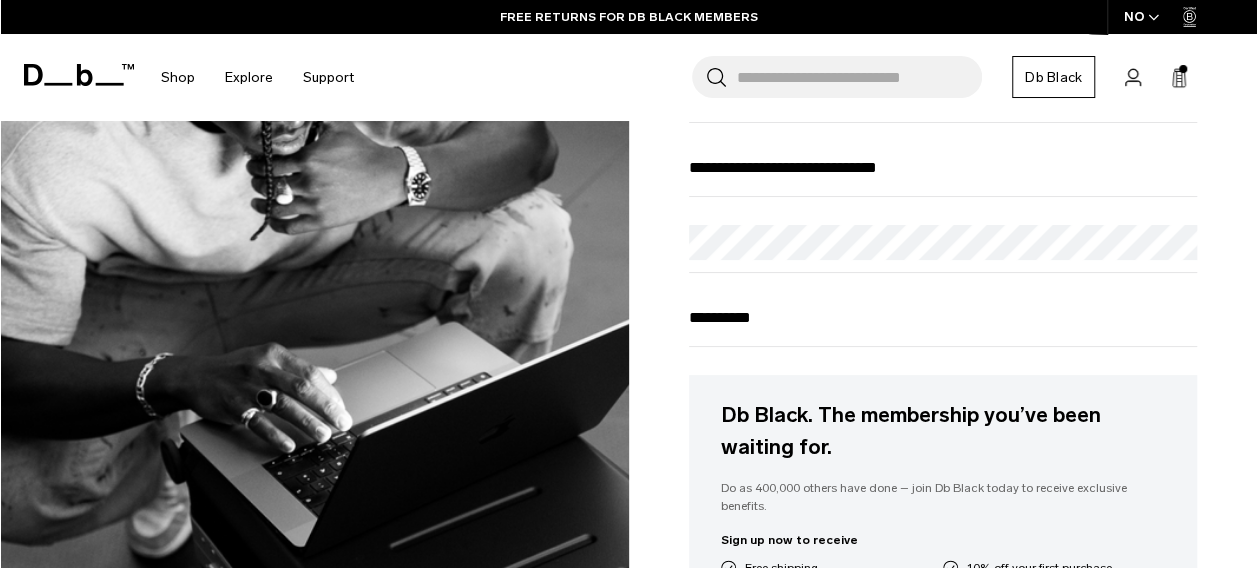 click on "**********" at bounding box center (943, 317) 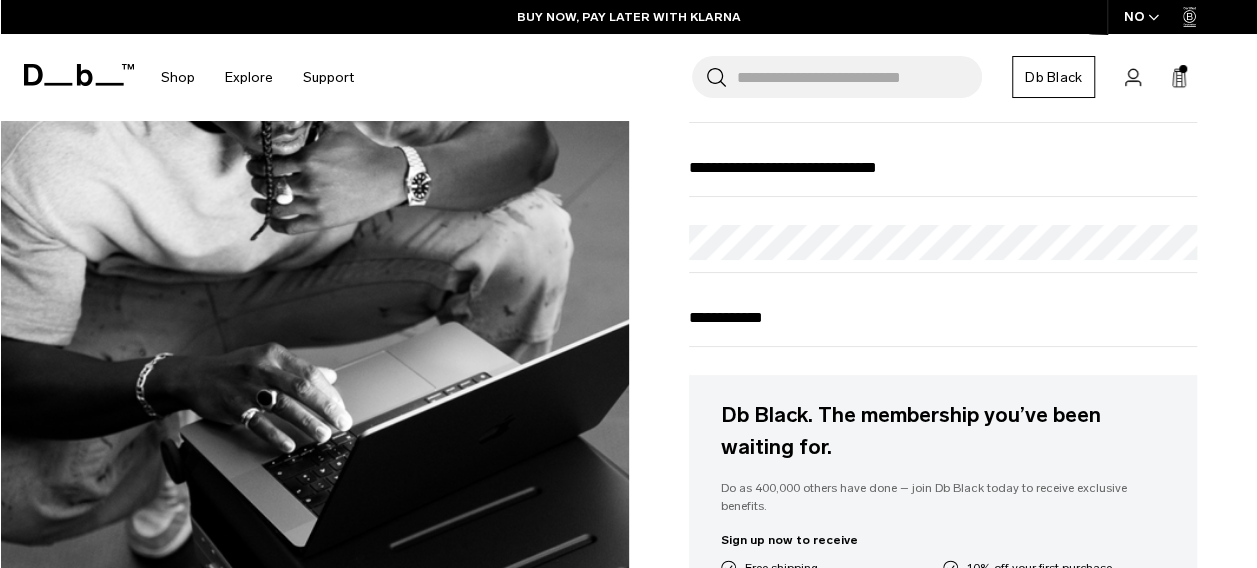 type on "**********" 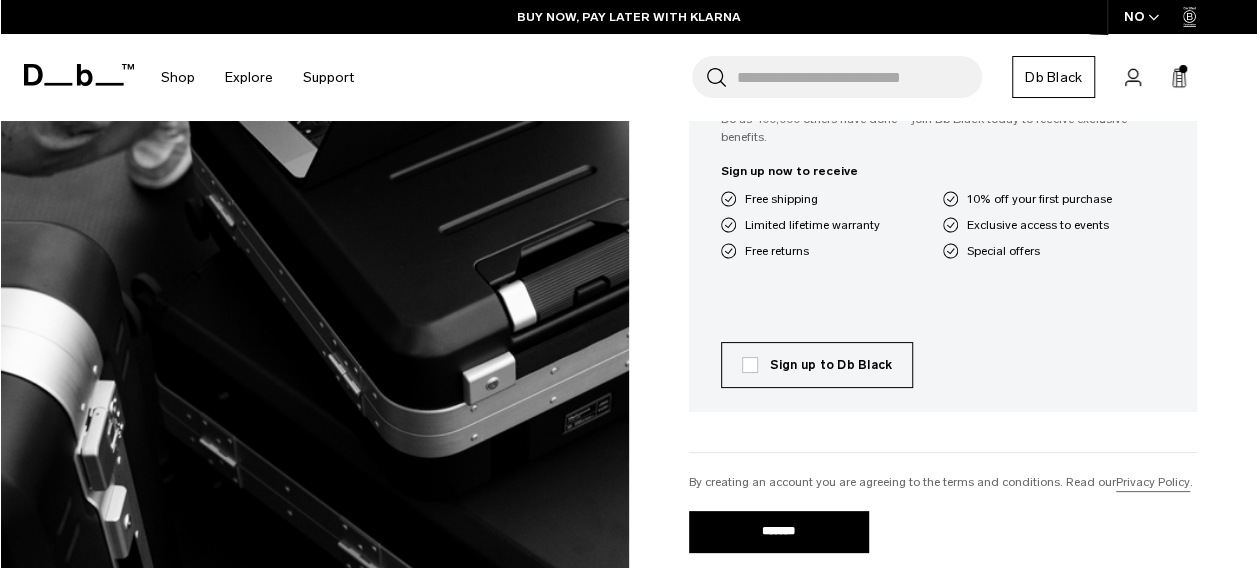 scroll, scrollTop: 666, scrollLeft: 0, axis: vertical 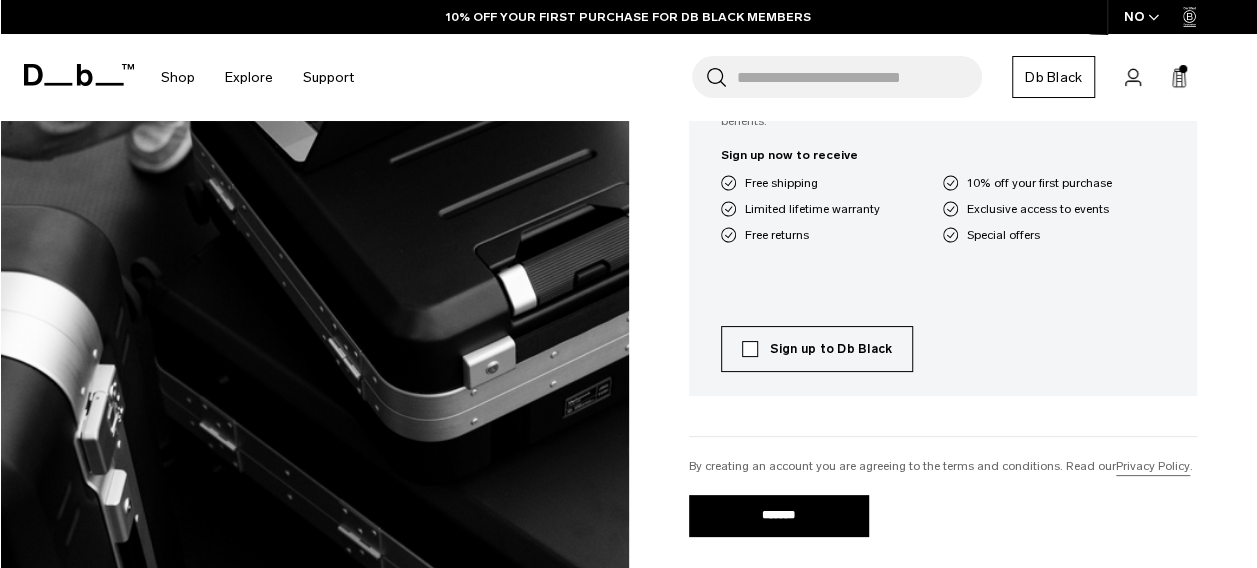 click on "Sign up to Db Black" at bounding box center (817, 349) 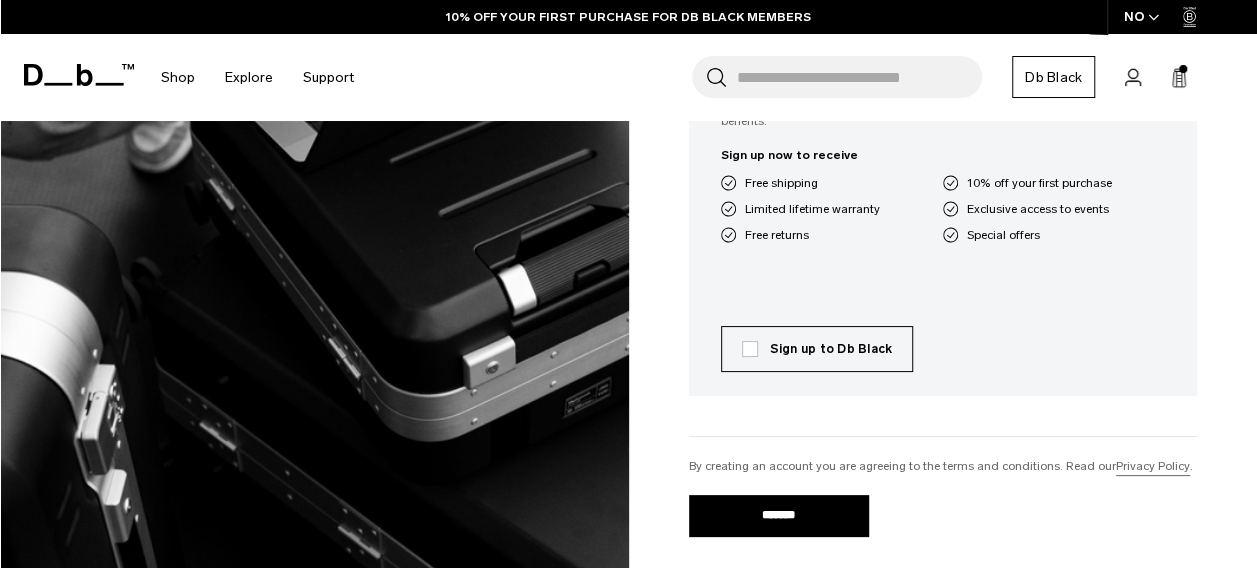 click on "*******" at bounding box center (779, 516) 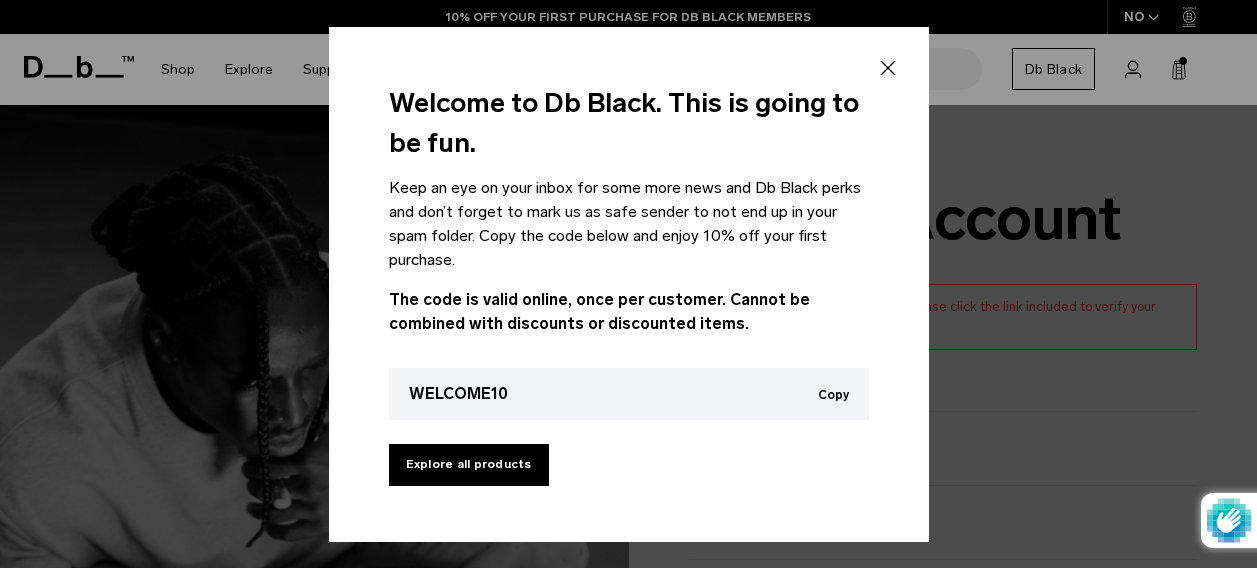 scroll, scrollTop: 0, scrollLeft: 0, axis: both 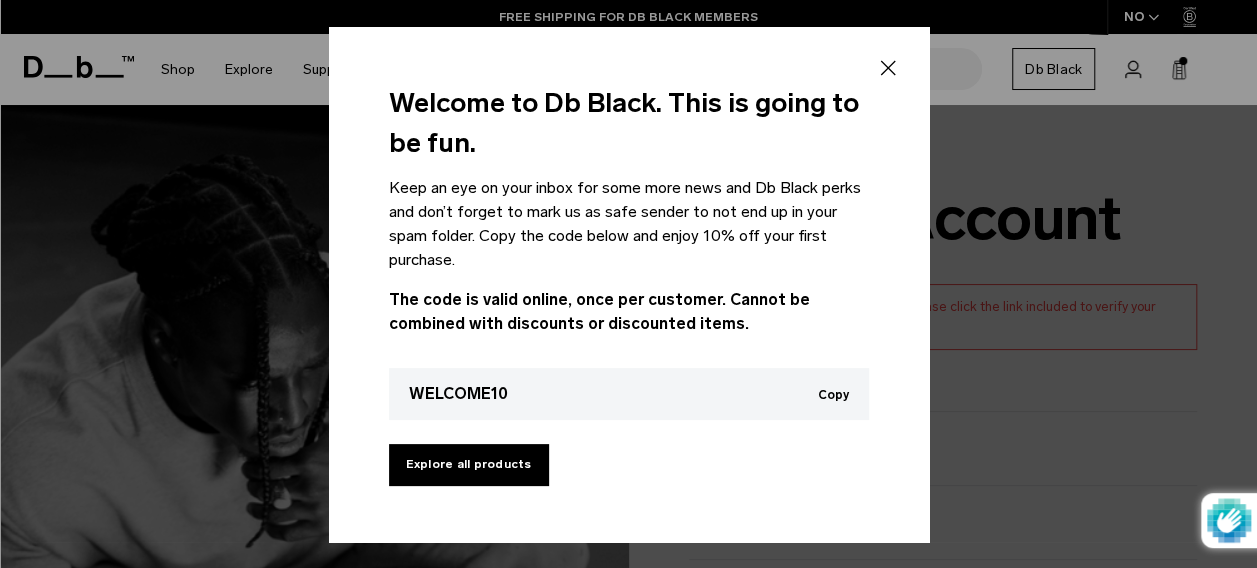 click 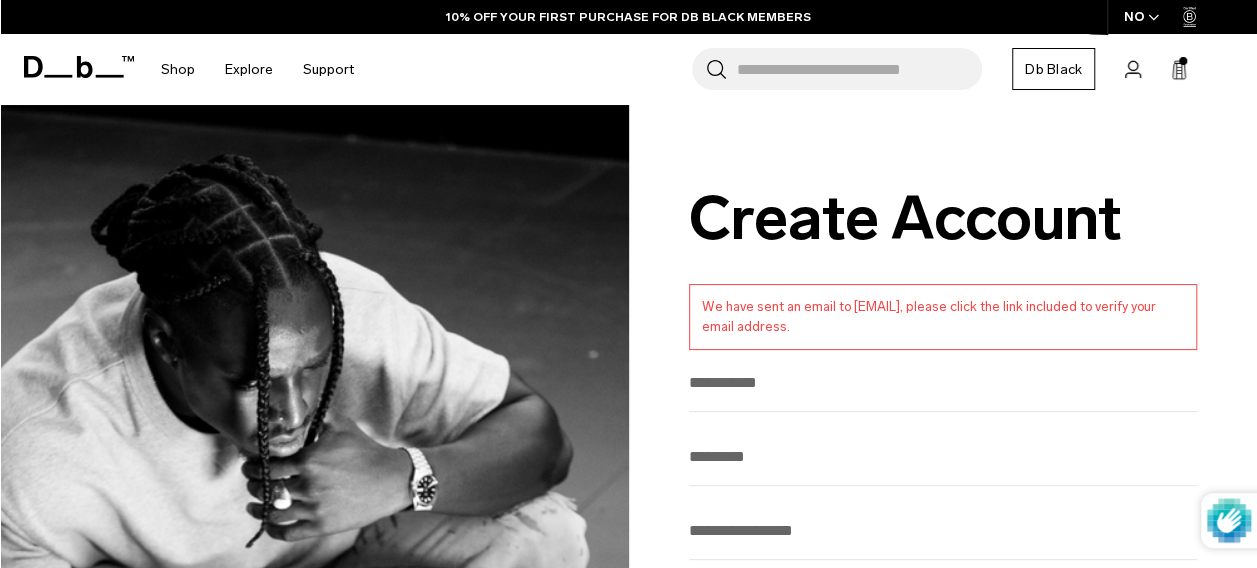 click 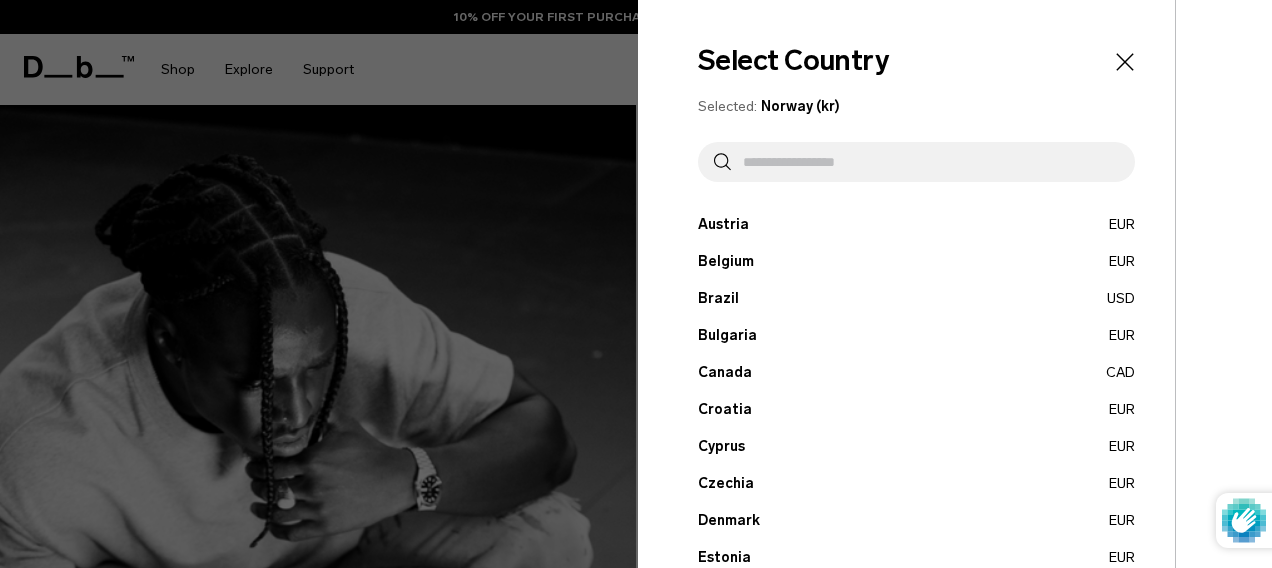 click 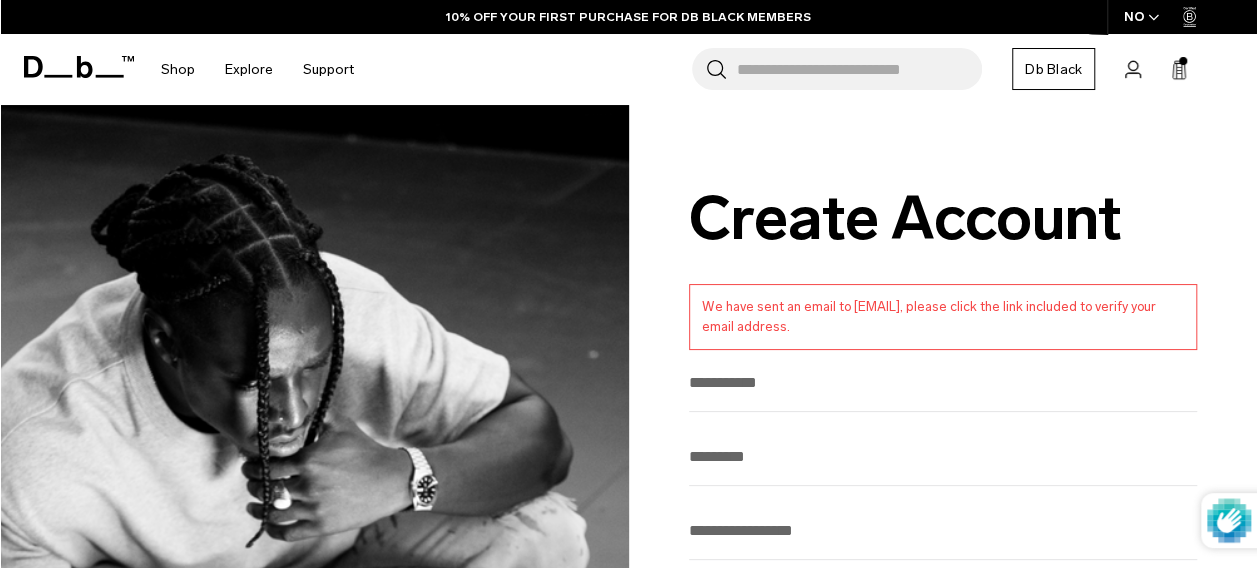 click 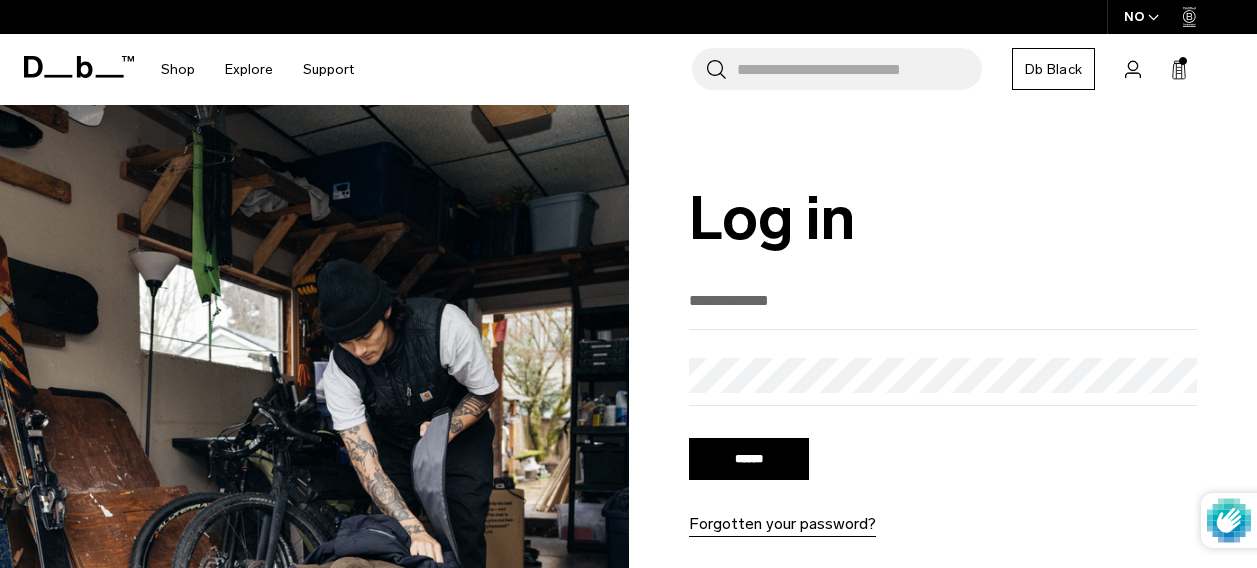 scroll, scrollTop: 0, scrollLeft: 0, axis: both 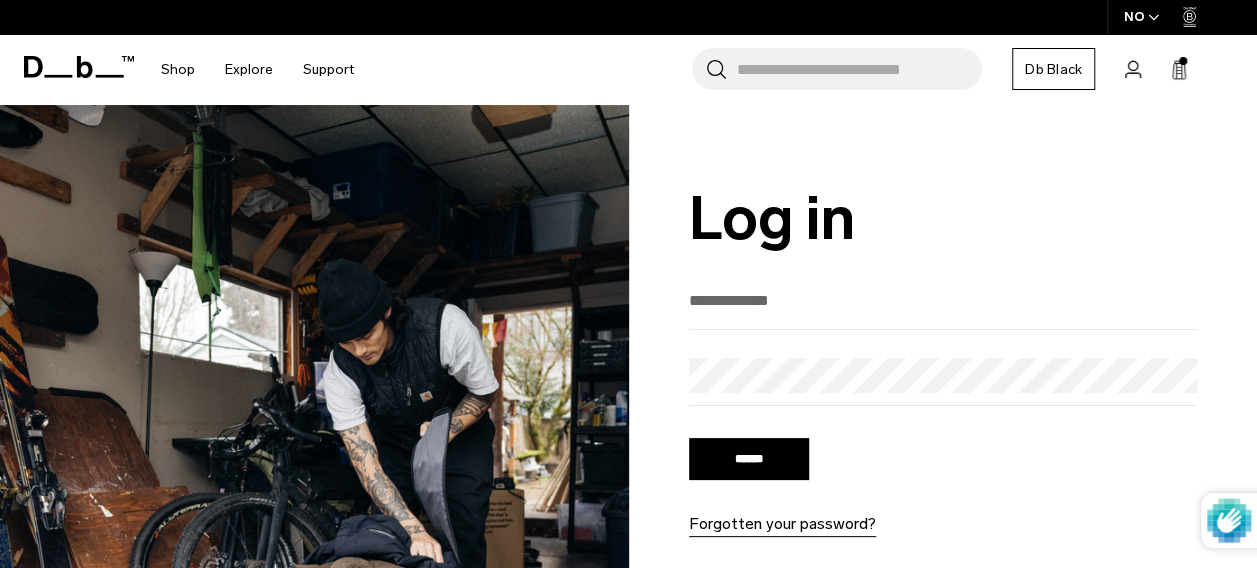 drag, startPoint x: 0, startPoint y: 0, endPoint x: 753, endPoint y: 306, distance: 812.8007 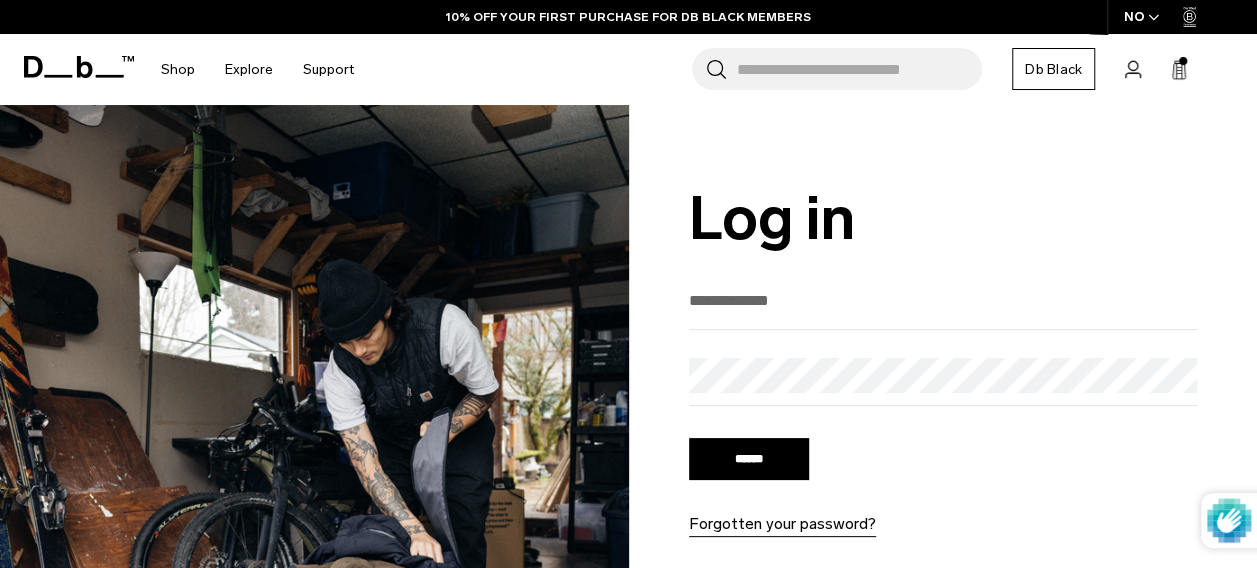 type on "**********" 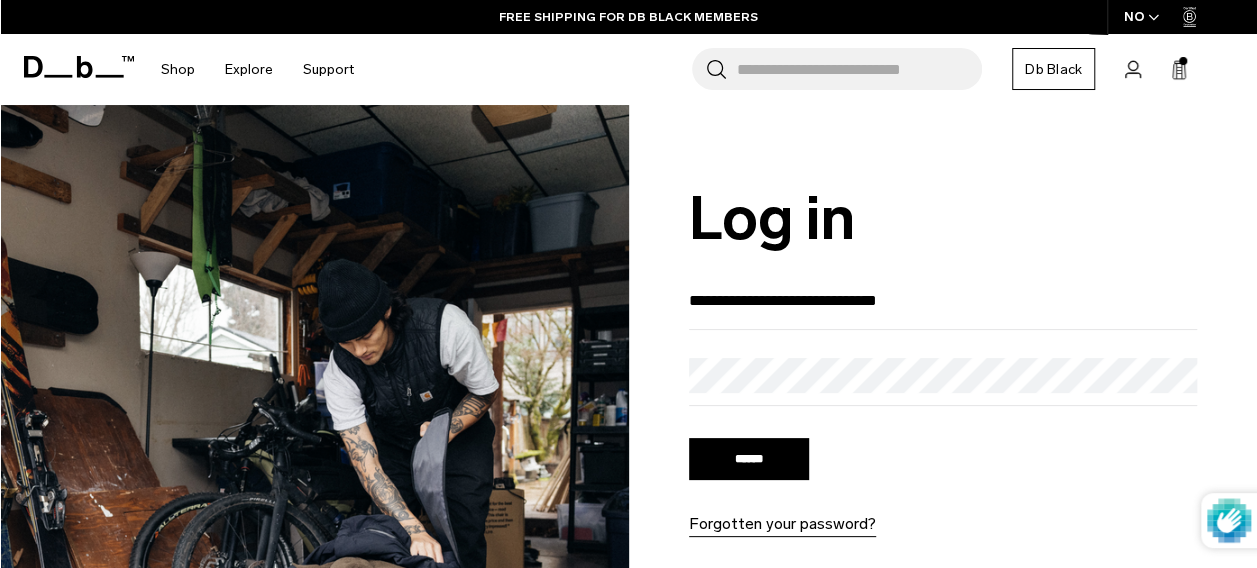 click on "******" at bounding box center [749, 459] 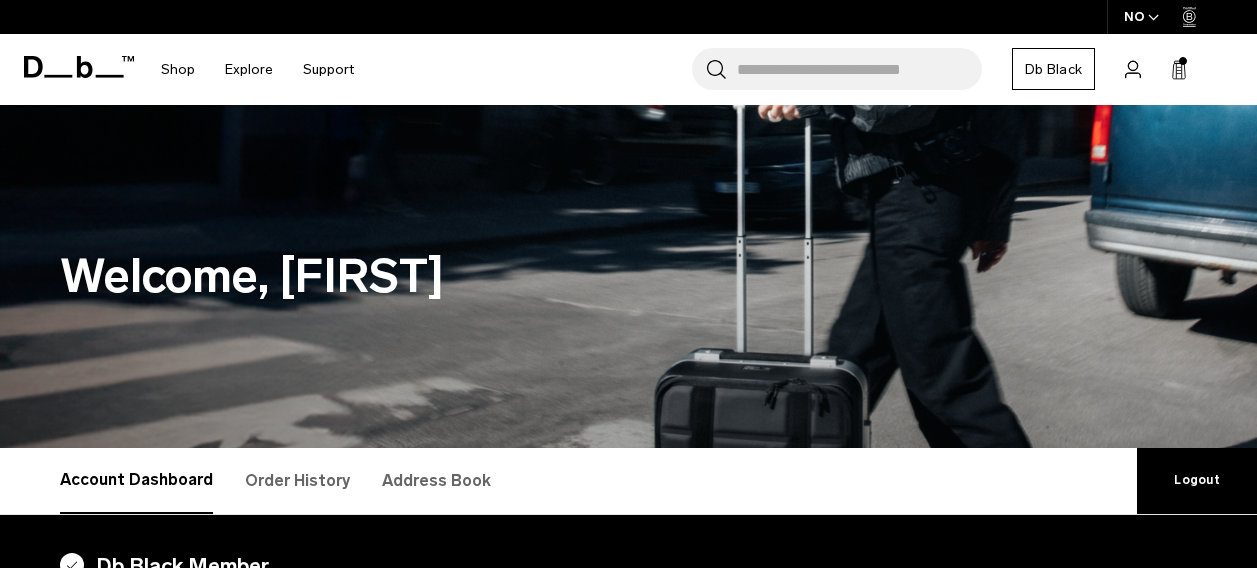 scroll, scrollTop: 0, scrollLeft: 0, axis: both 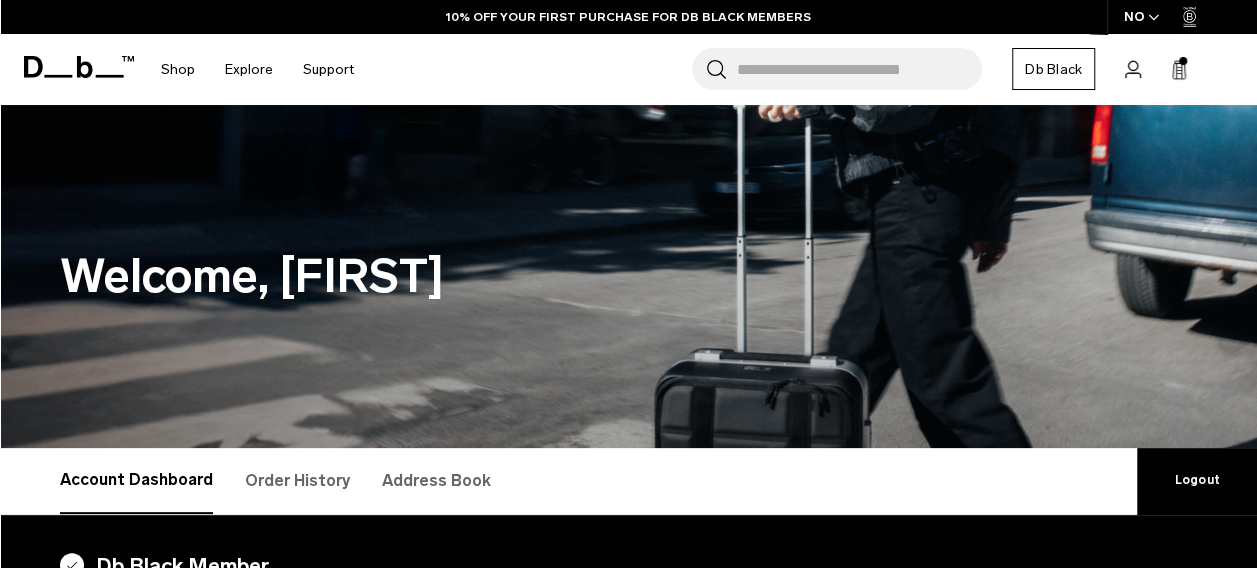 click 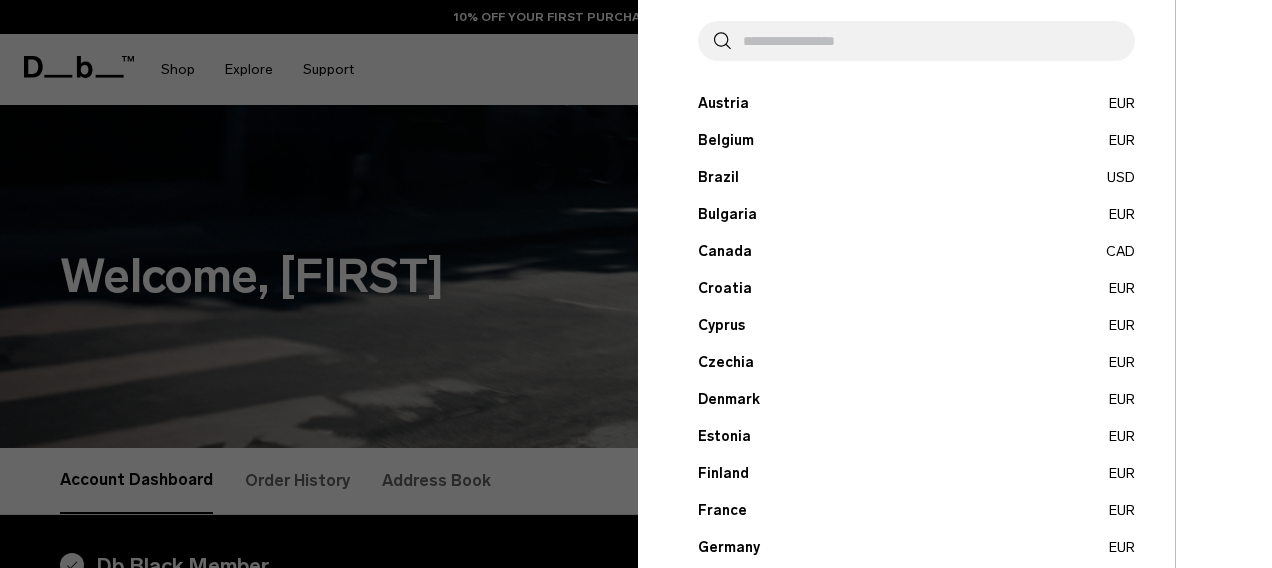 scroll, scrollTop: 122, scrollLeft: 0, axis: vertical 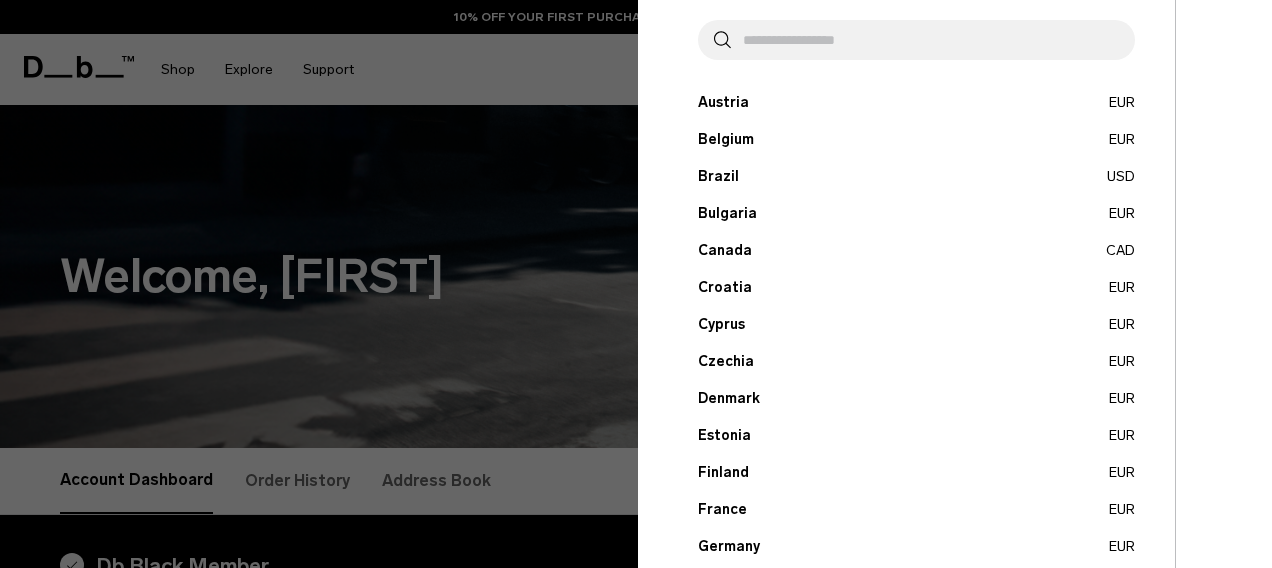 click on "Estonia
EUR" at bounding box center (916, 435) 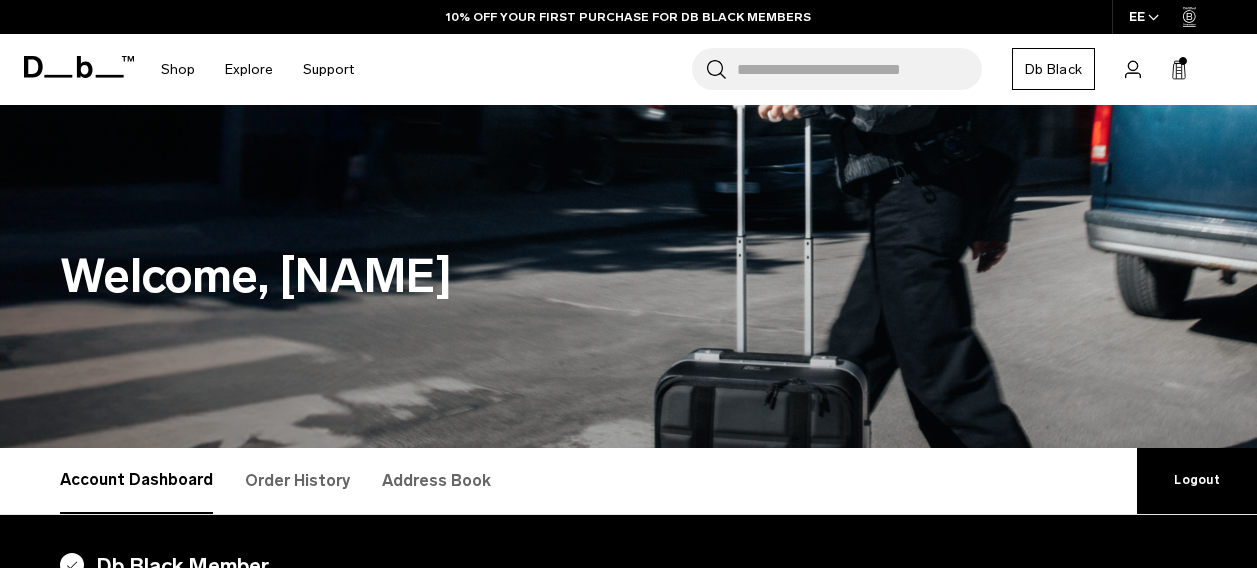 scroll, scrollTop: 0, scrollLeft: 0, axis: both 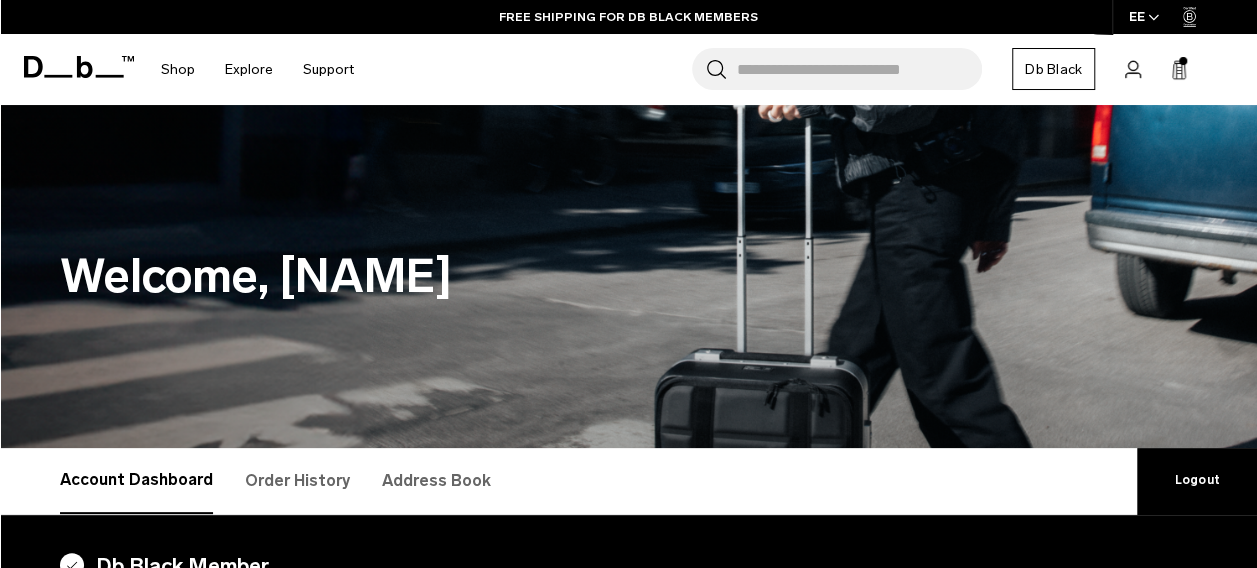 click 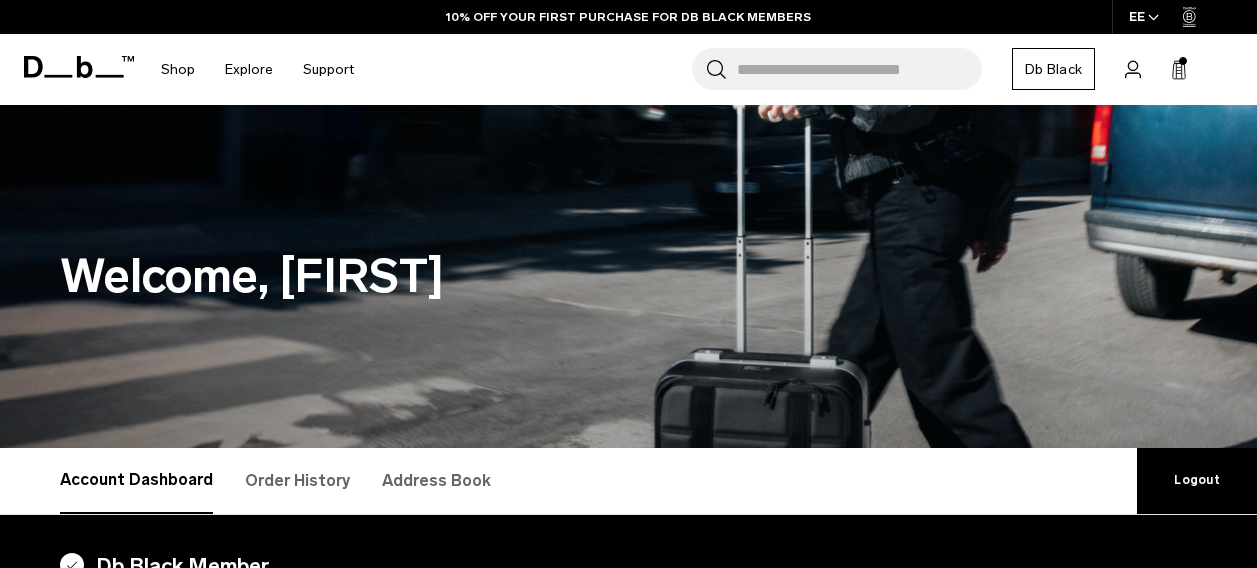 scroll, scrollTop: 0, scrollLeft: 0, axis: both 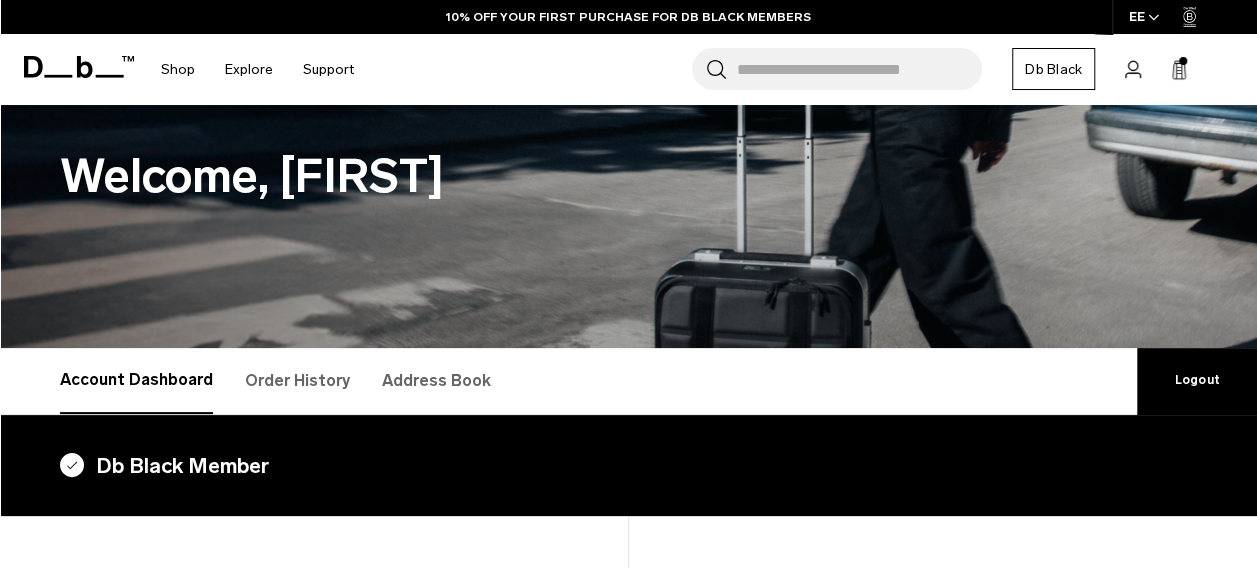 click 